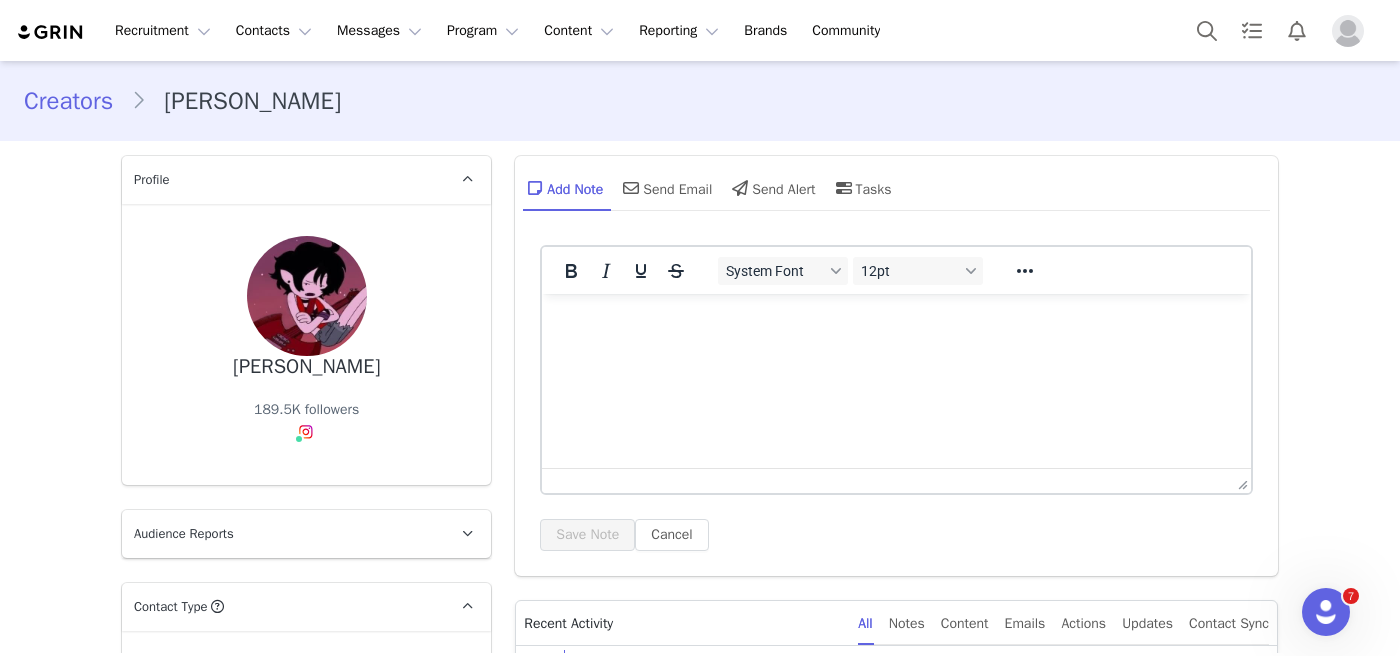 scroll, scrollTop: 0, scrollLeft: 0, axis: both 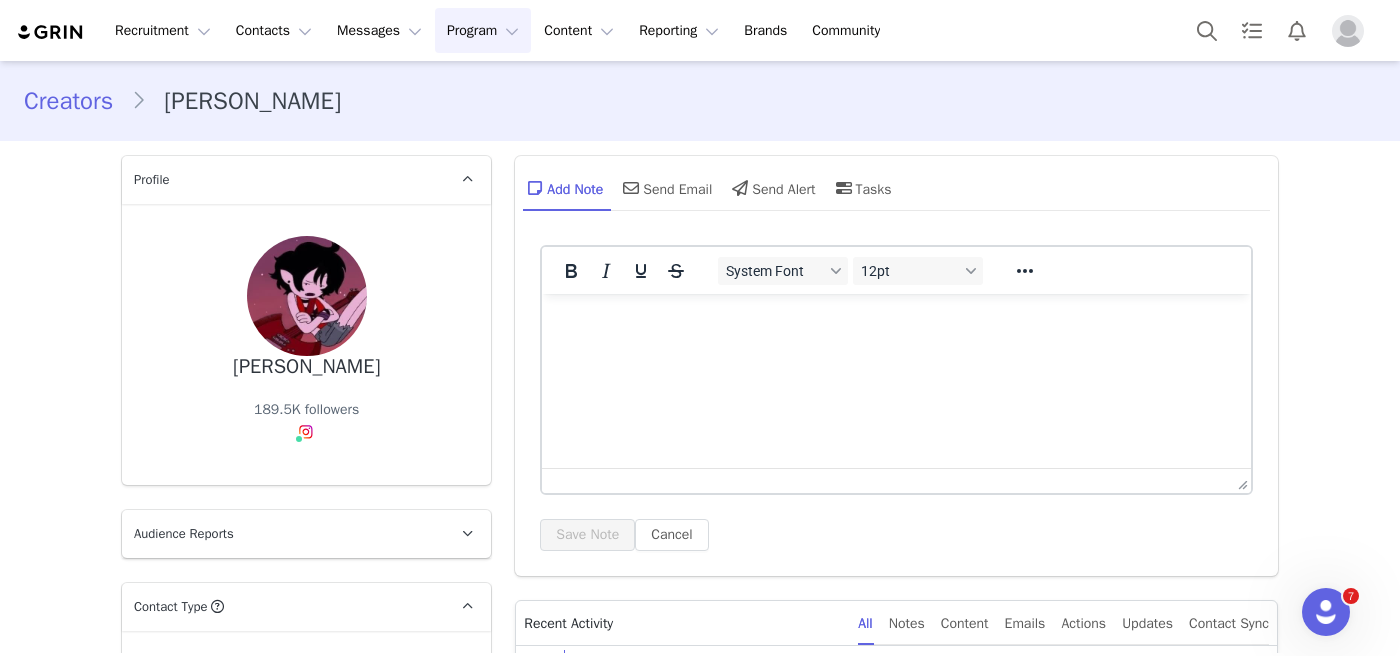 click on "Program Program" at bounding box center [483, 30] 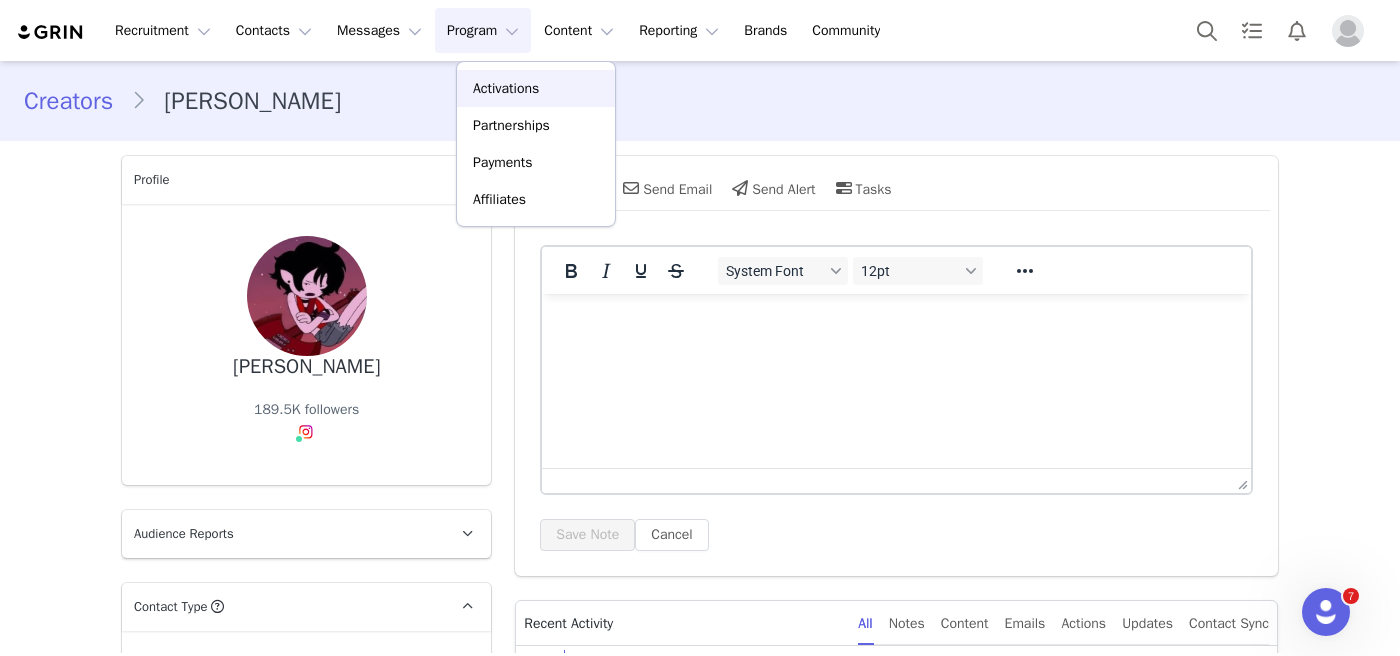 click on "Activations" at bounding box center [506, 88] 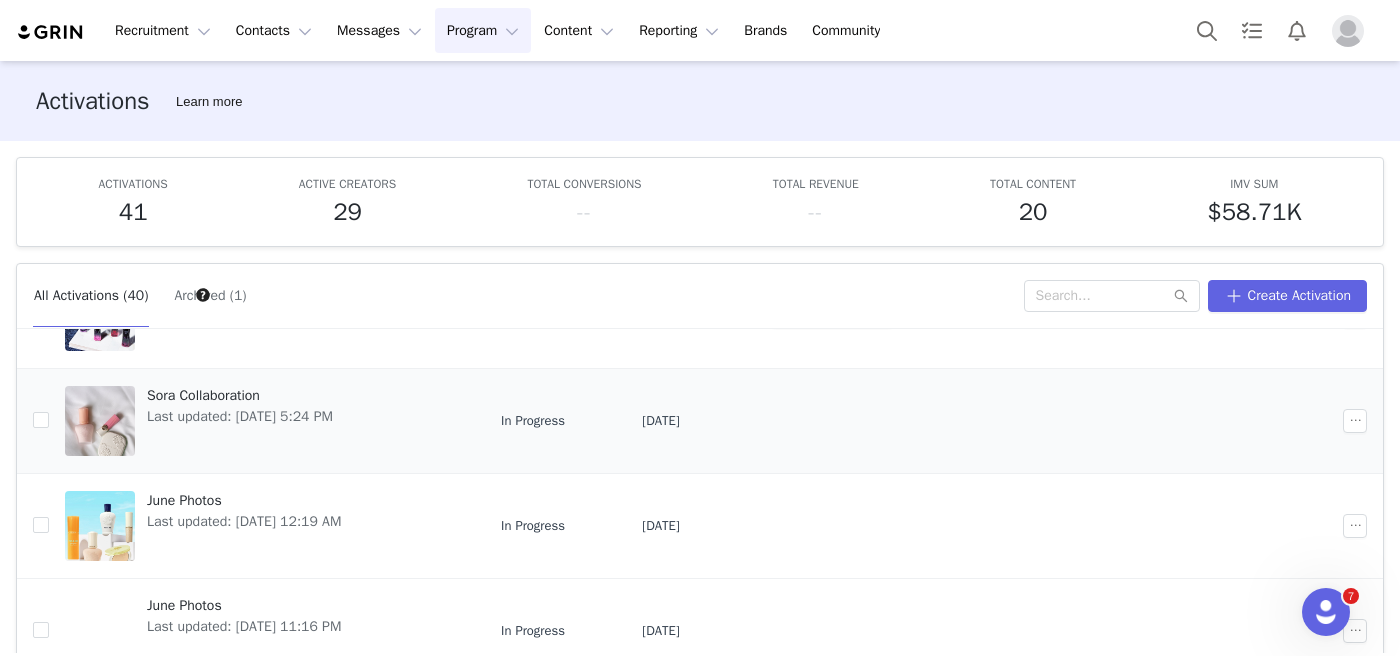 scroll, scrollTop: 230, scrollLeft: 0, axis: vertical 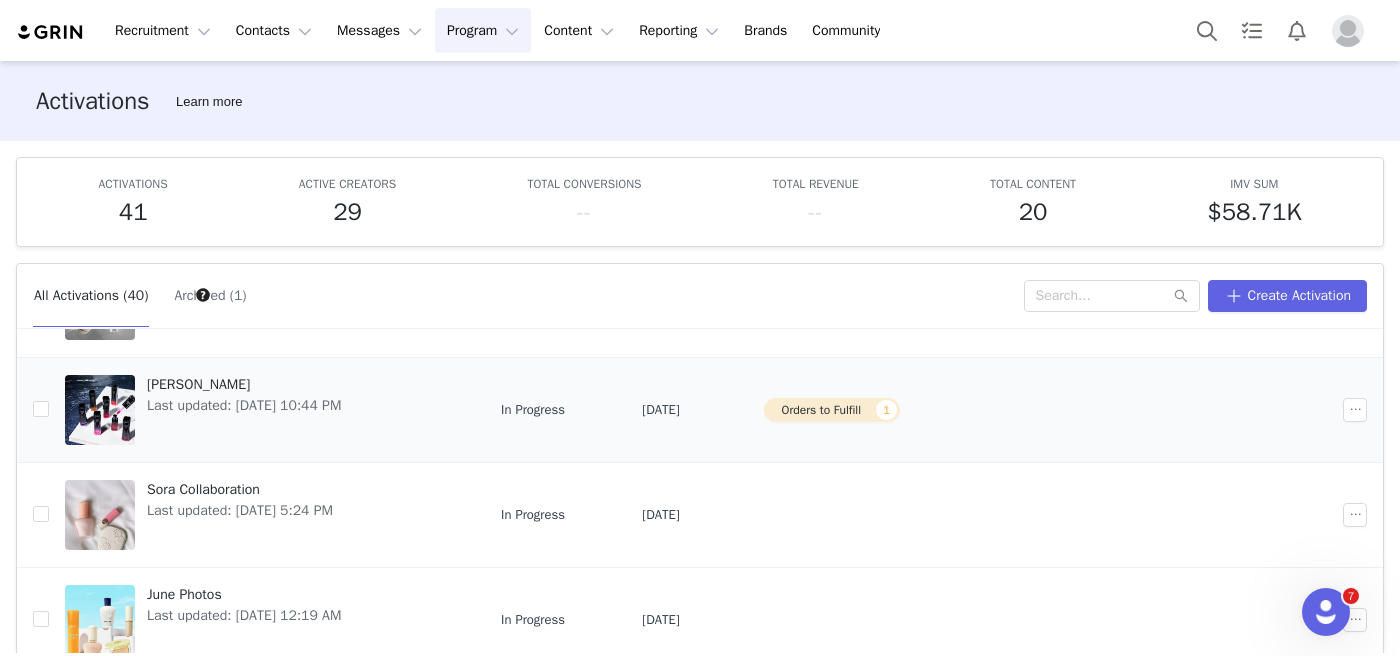 click on "Orders to Fulfill 1" at bounding box center (832, 410) 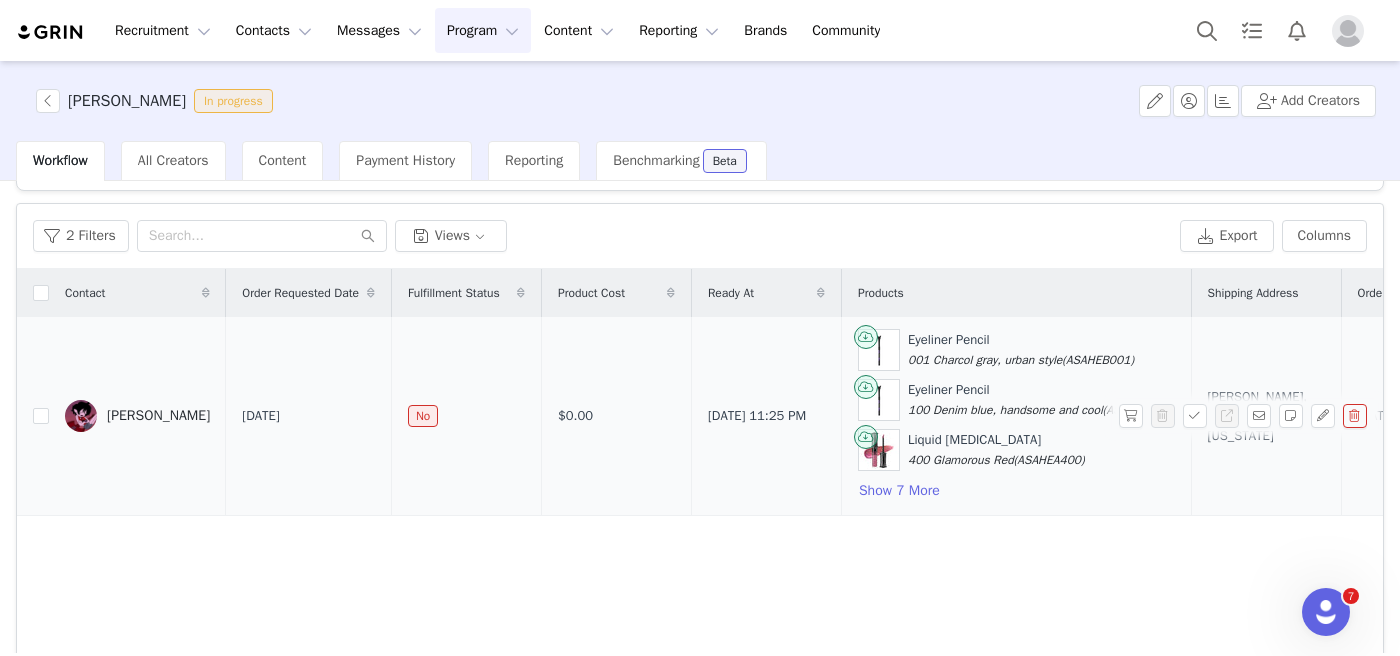 scroll, scrollTop: 81, scrollLeft: 0, axis: vertical 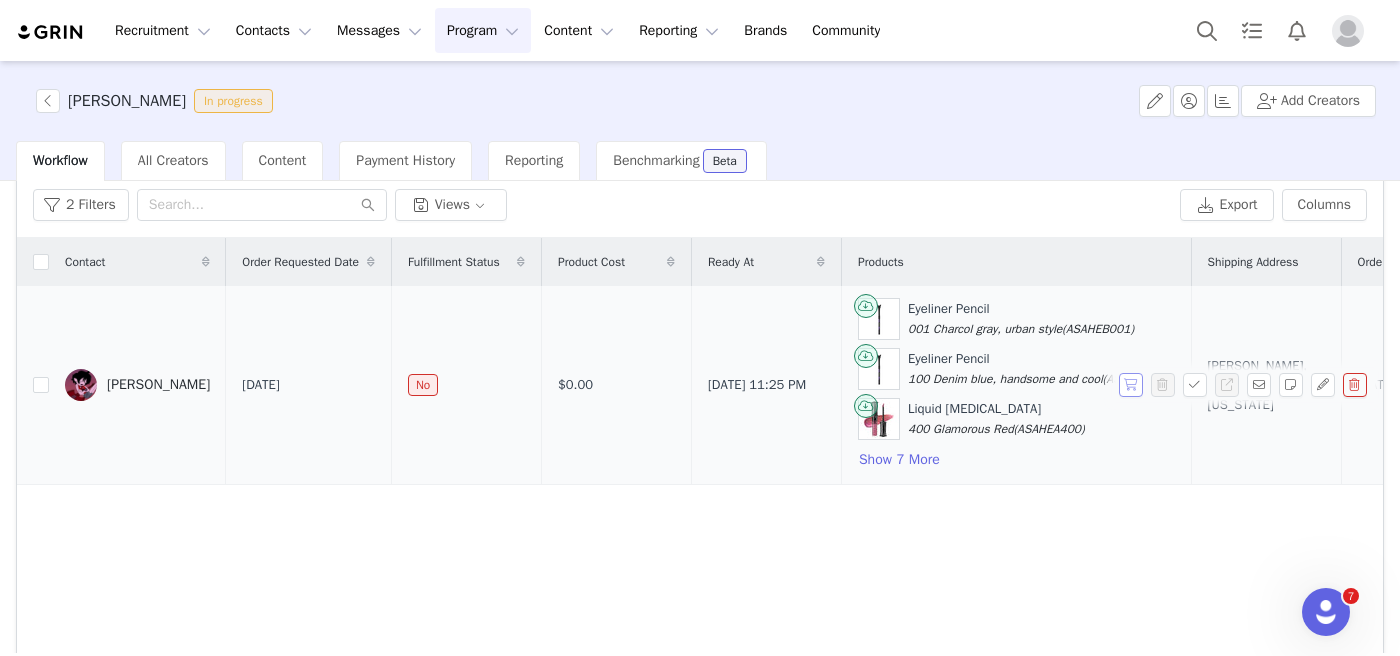 click at bounding box center (1131, 385) 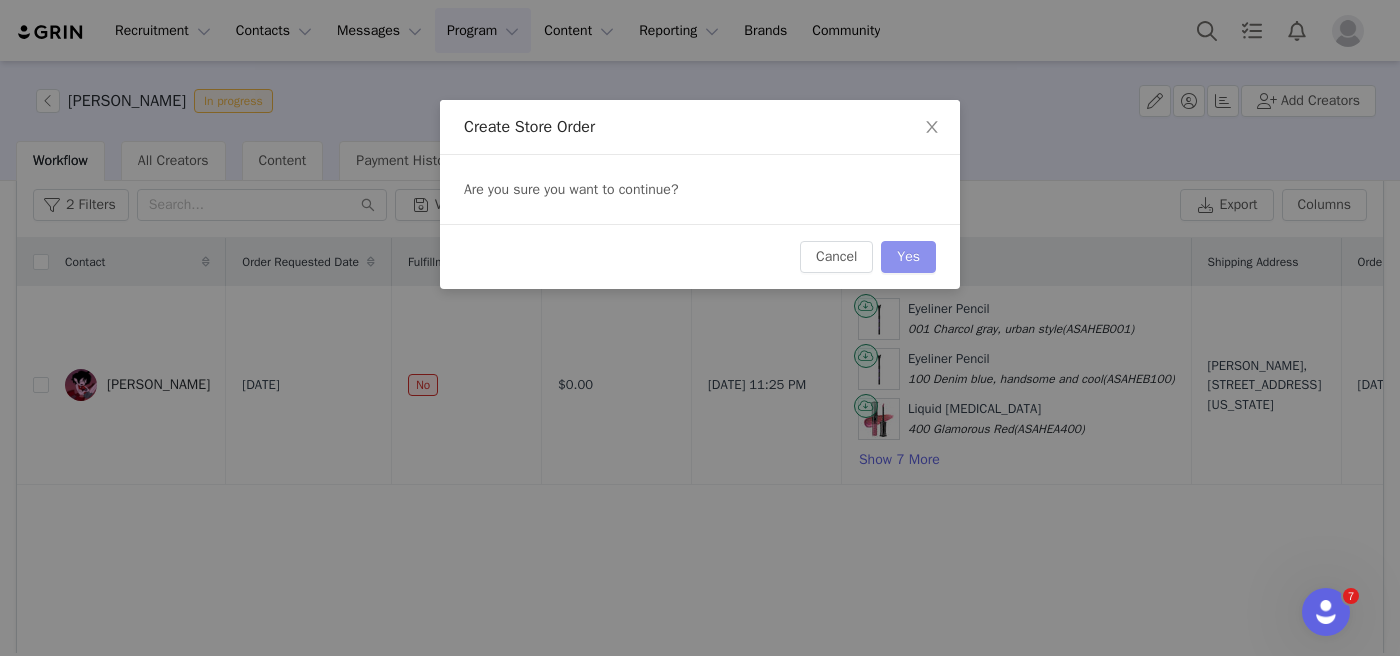 click on "Yes" at bounding box center (908, 257) 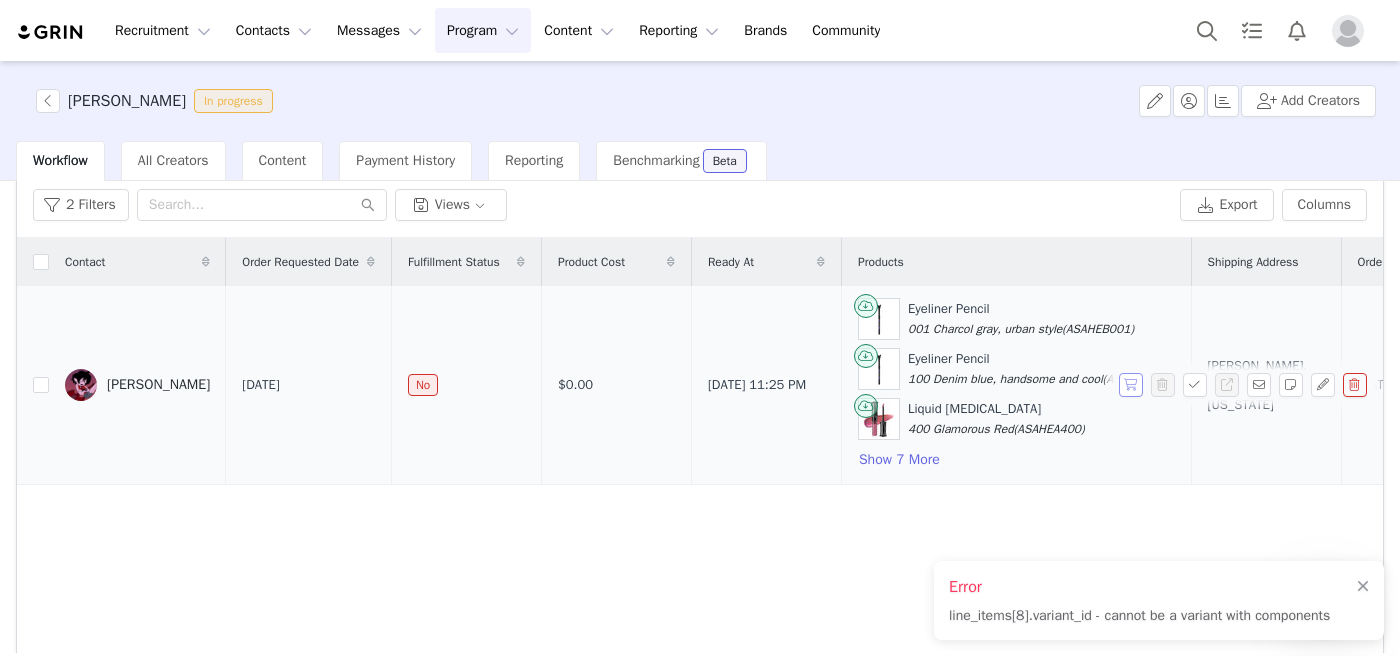 click at bounding box center [1131, 385] 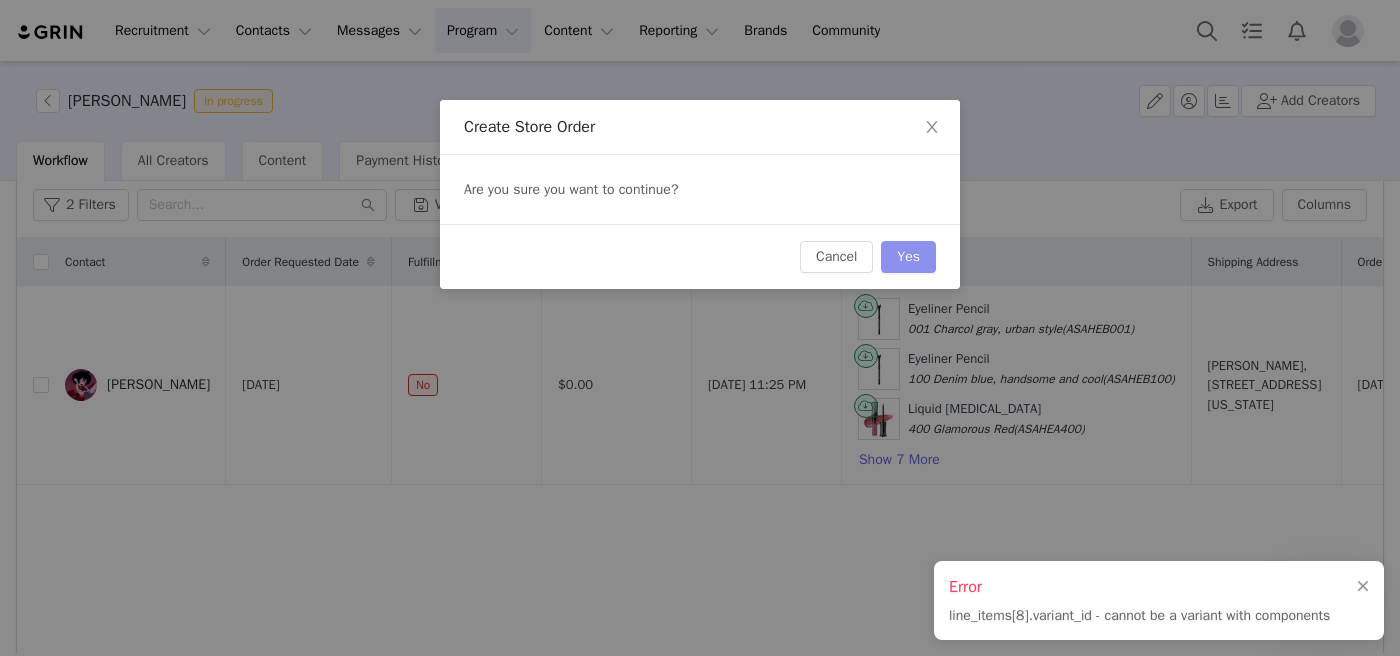 click on "Yes" at bounding box center [908, 257] 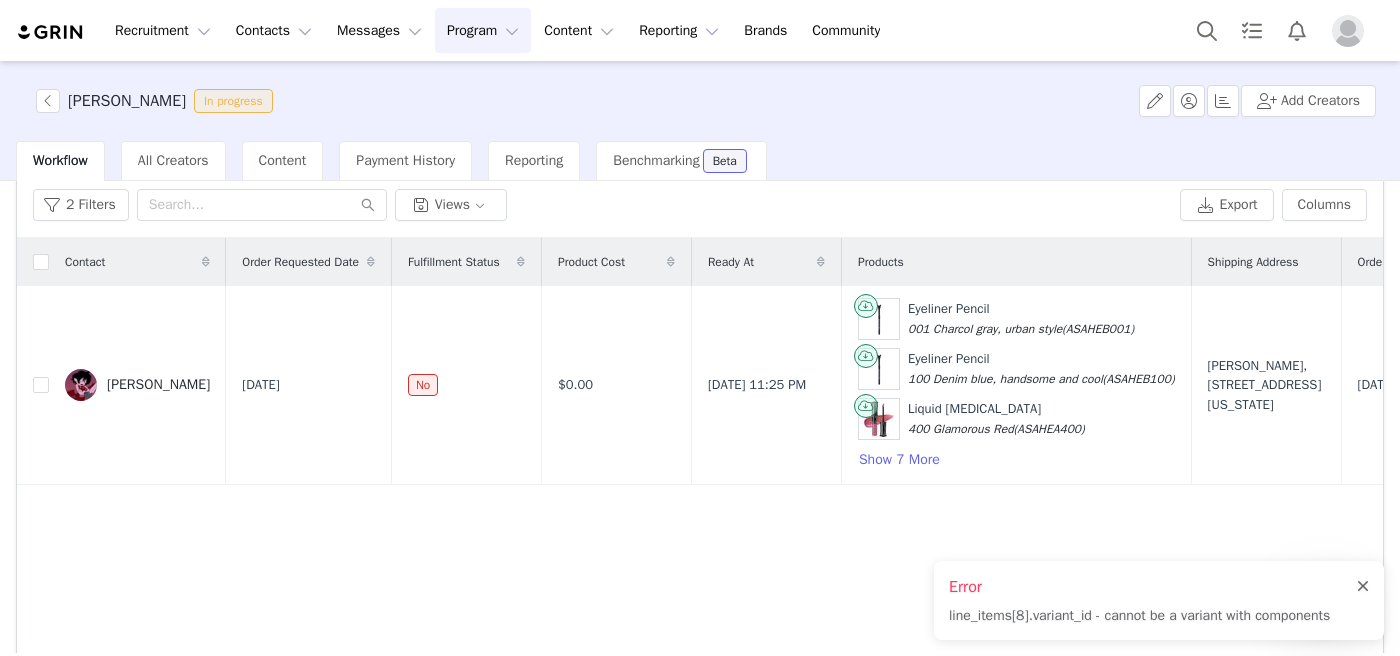 click at bounding box center [1363, 587] 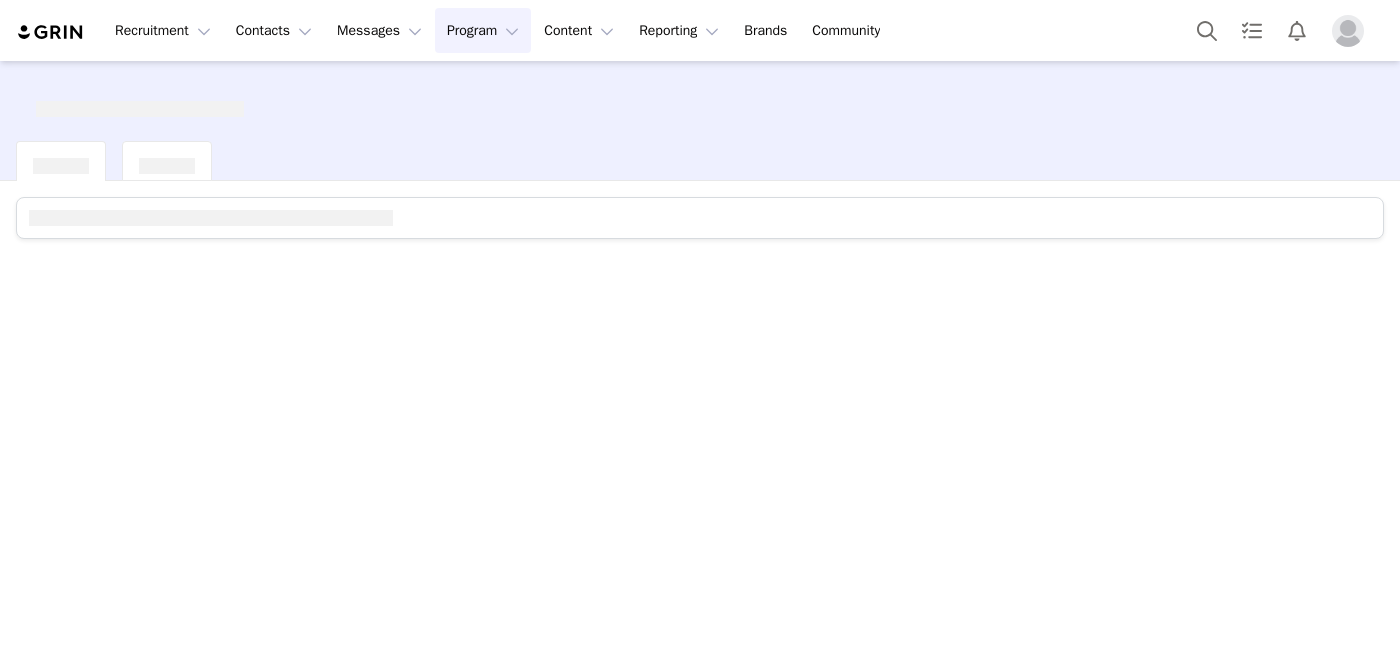 scroll, scrollTop: 0, scrollLeft: 0, axis: both 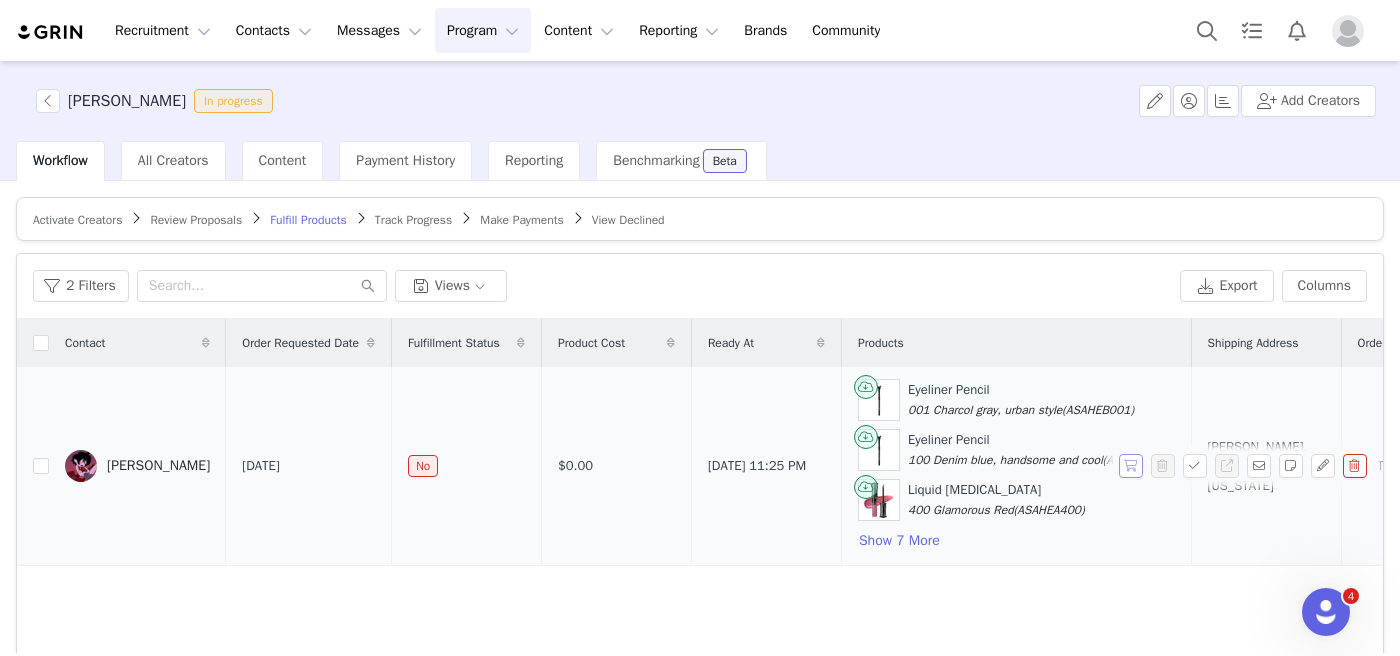 click at bounding box center [1131, 466] 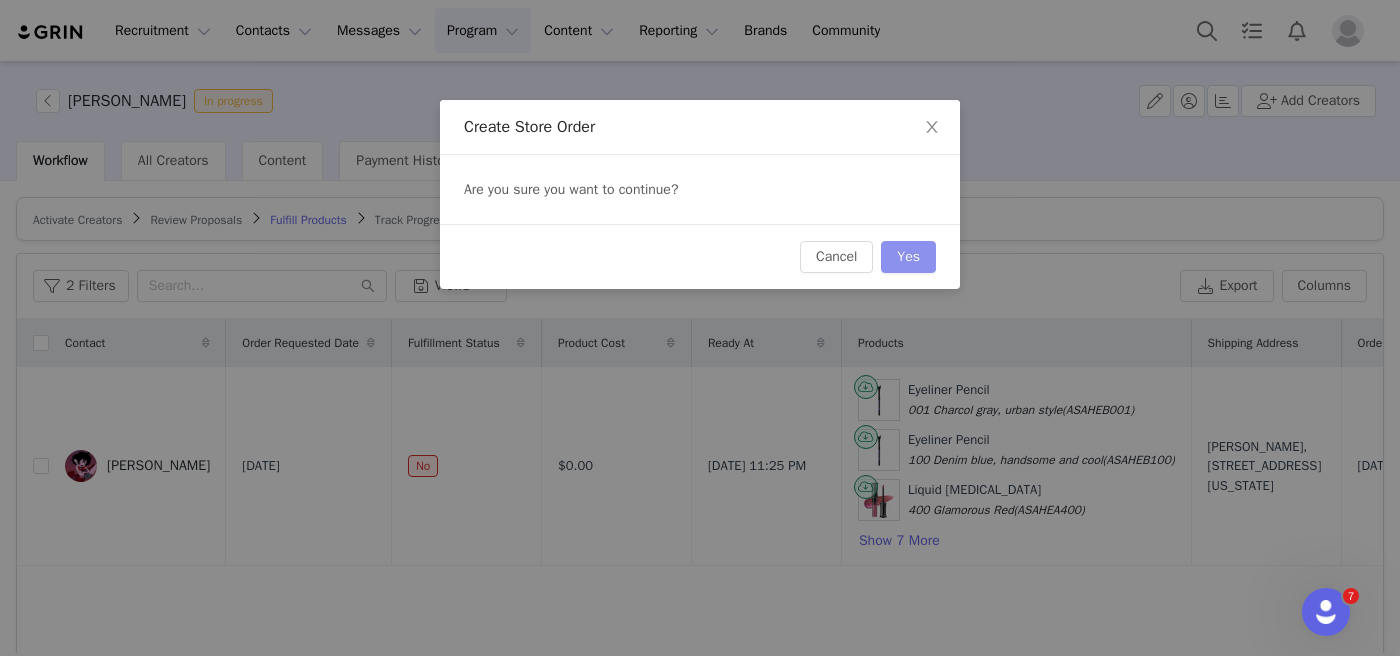 click on "Yes" at bounding box center [908, 257] 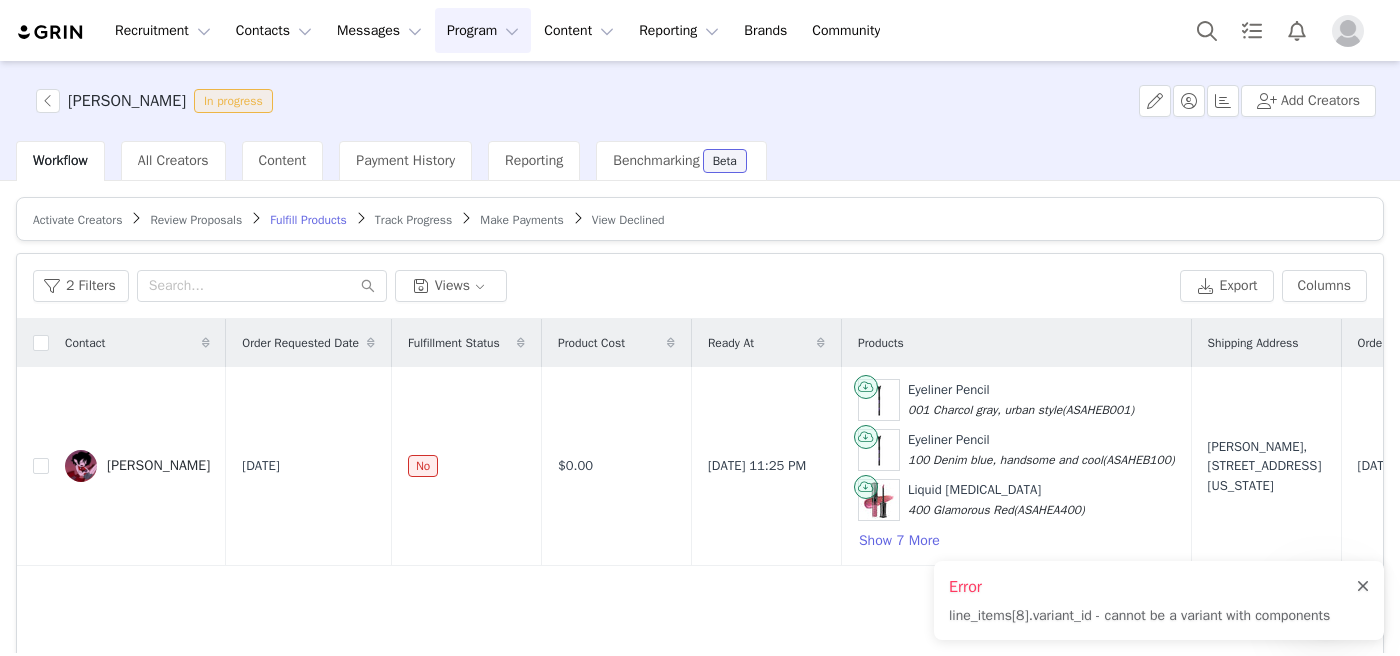 click at bounding box center [1363, 587] 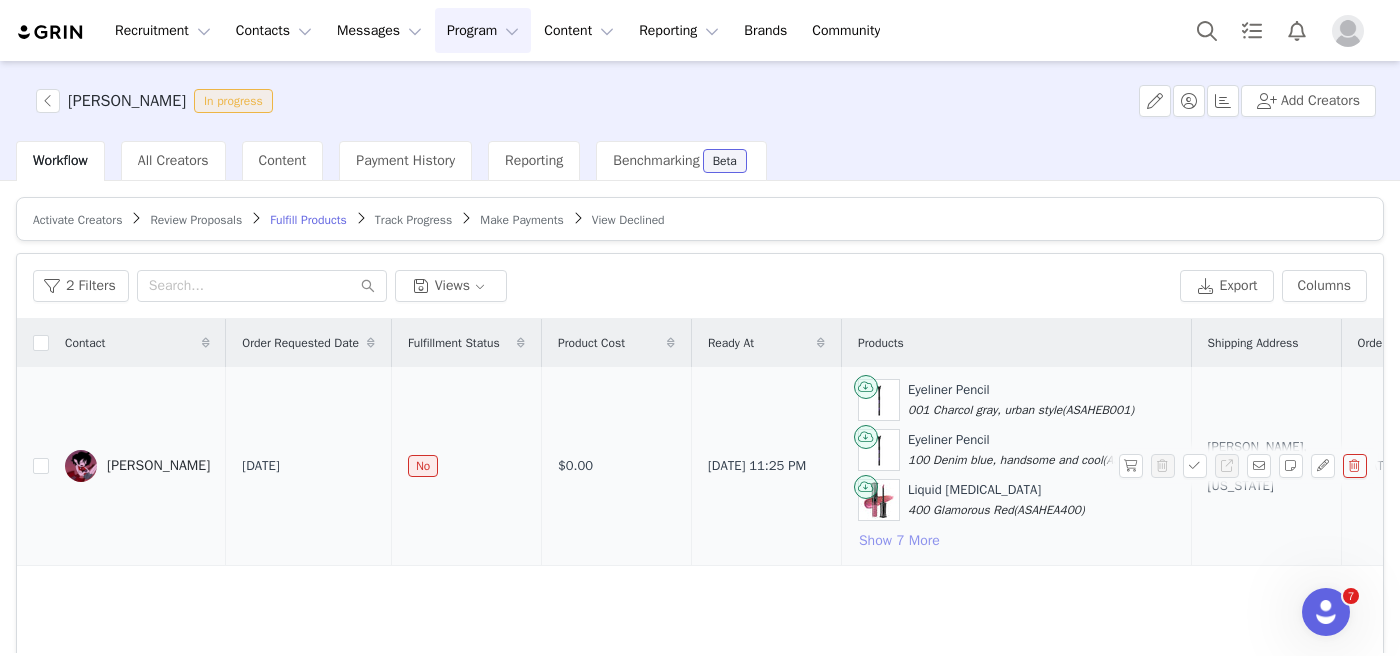 click on "Show 7 More" at bounding box center (899, 541) 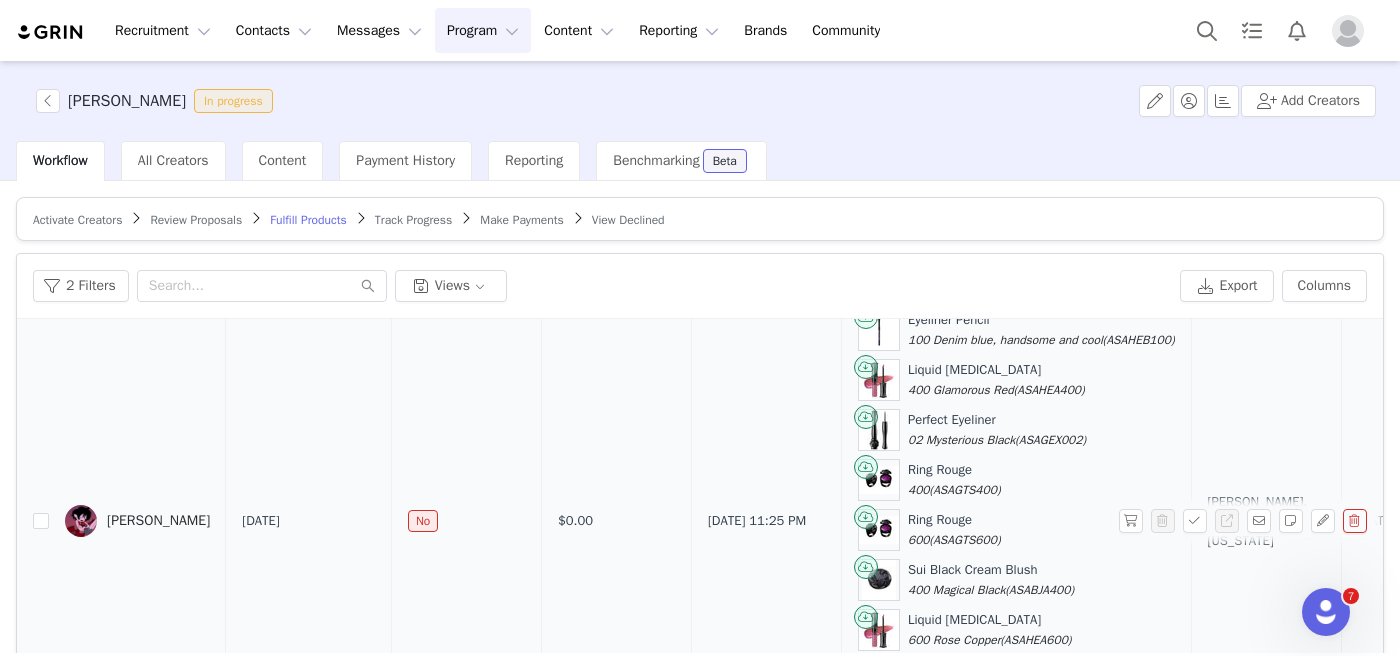scroll, scrollTop: 119, scrollLeft: 0, axis: vertical 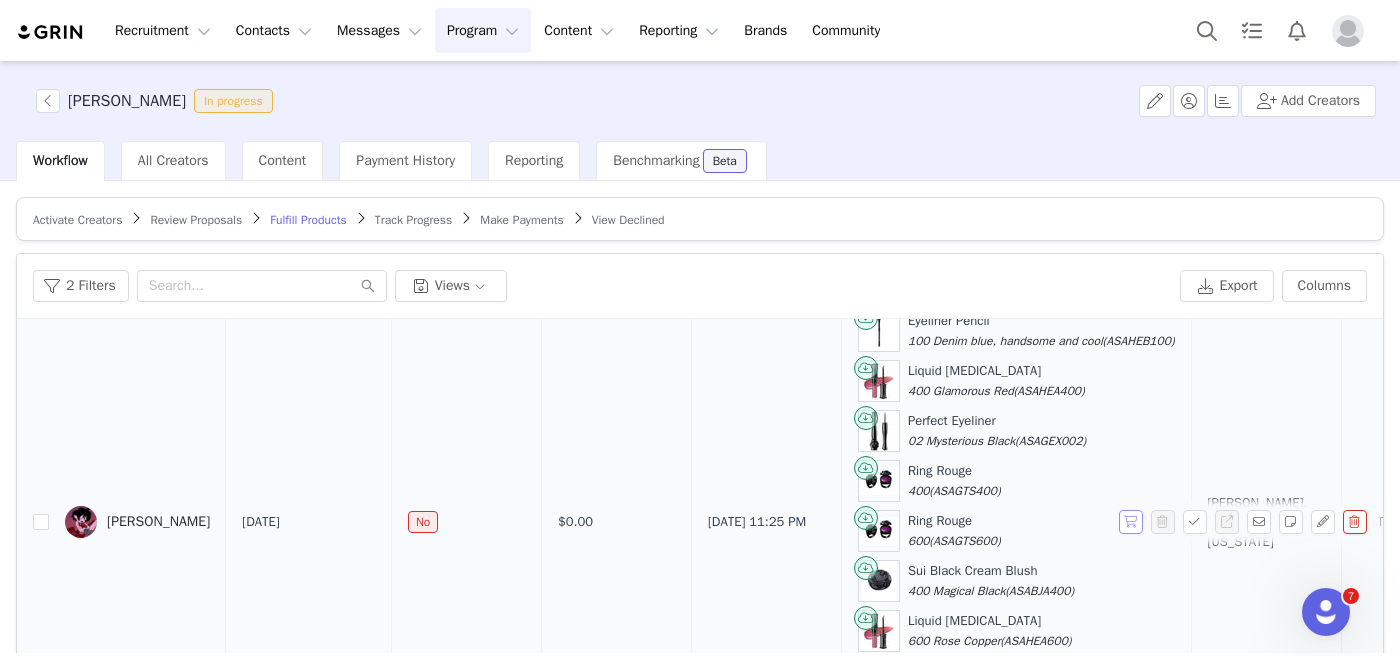 click at bounding box center (1131, 522) 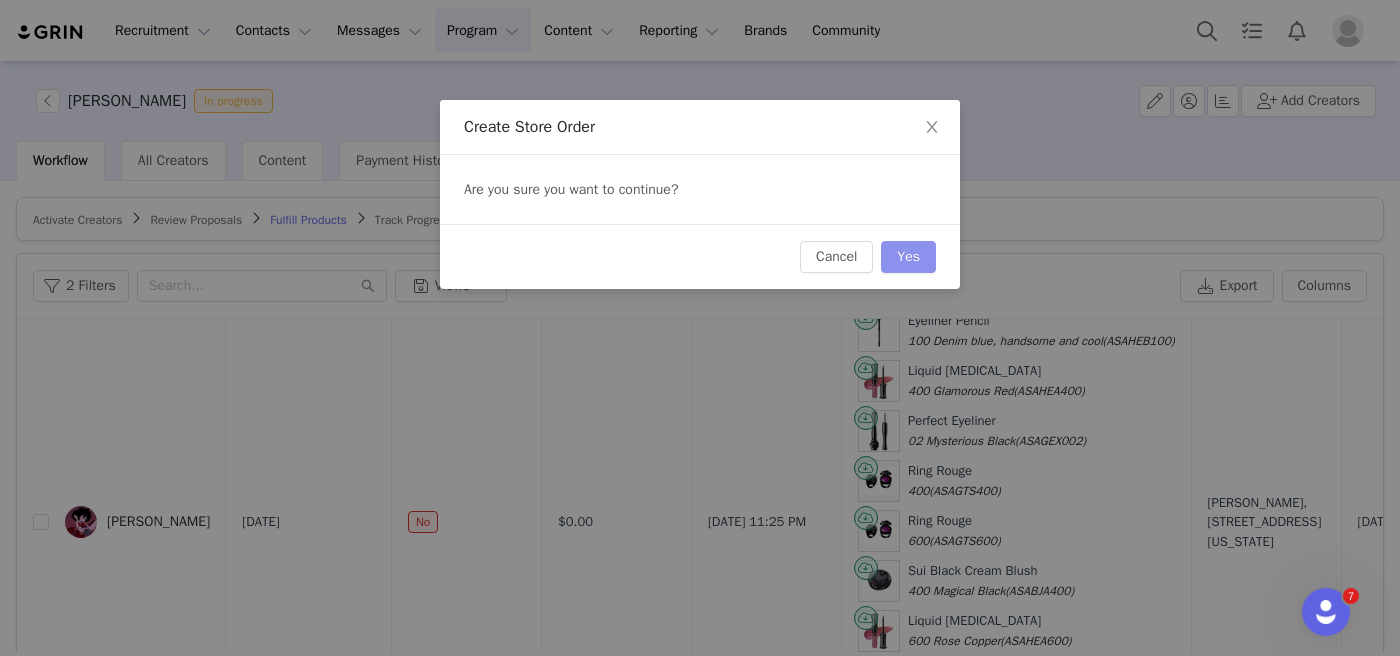 click on "Yes" at bounding box center [908, 257] 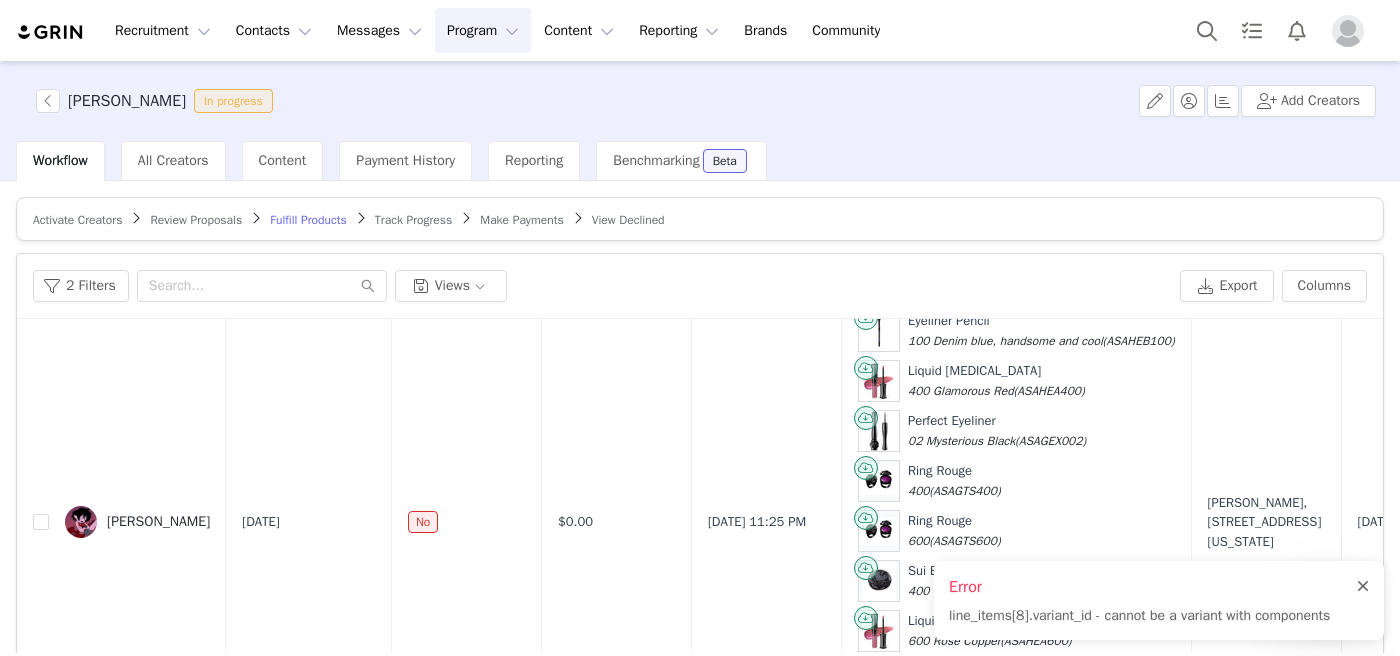 click at bounding box center (1363, 587) 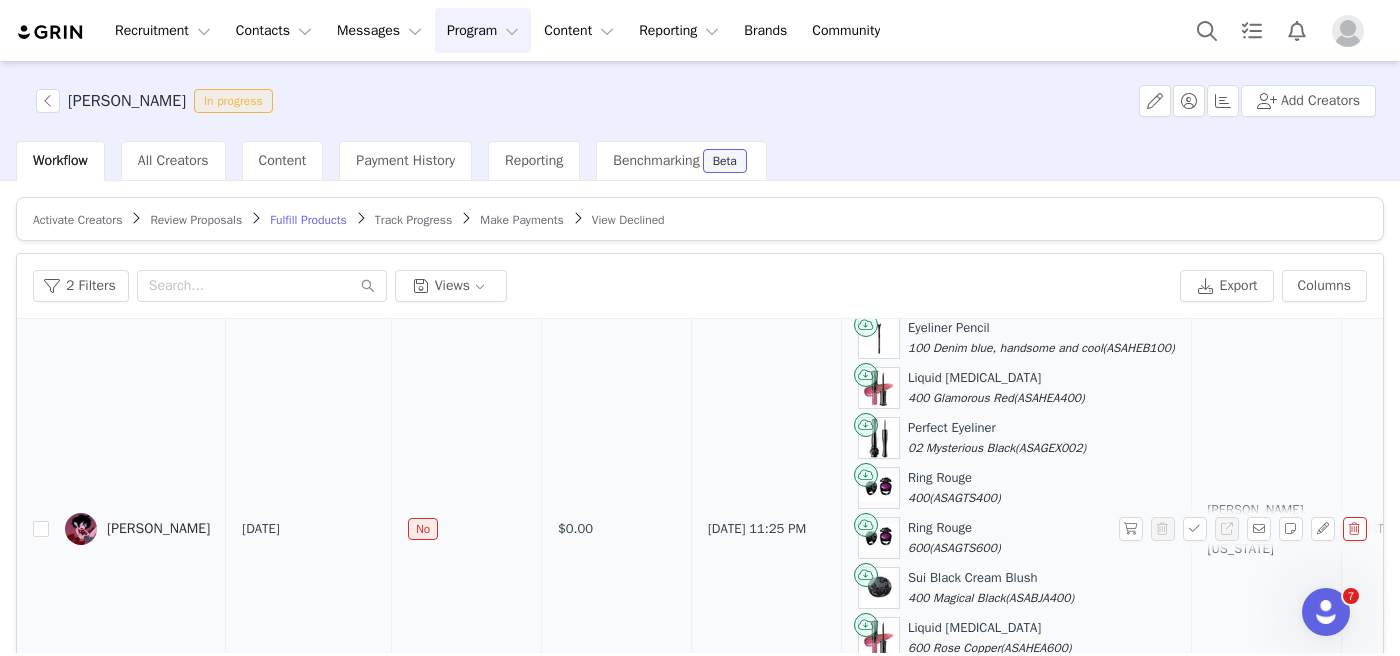 scroll, scrollTop: 120, scrollLeft: 0, axis: vertical 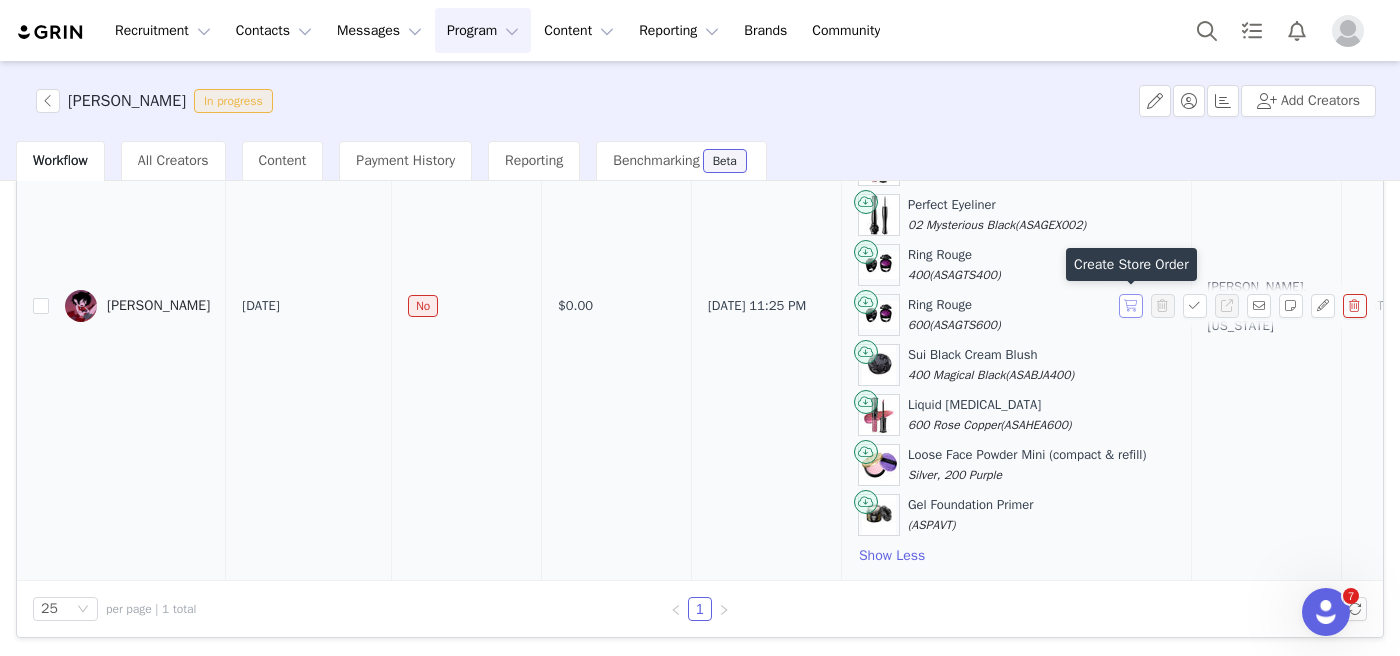 click at bounding box center (1131, 306) 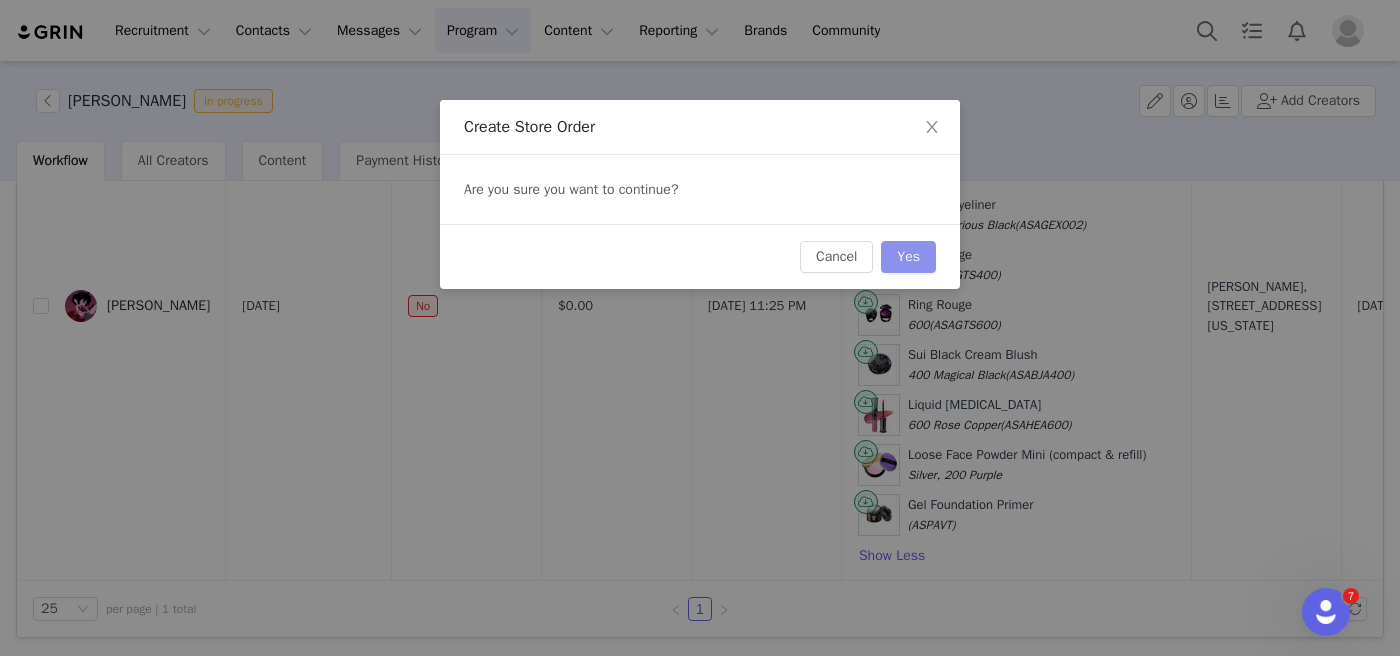 click on "Yes" at bounding box center [908, 257] 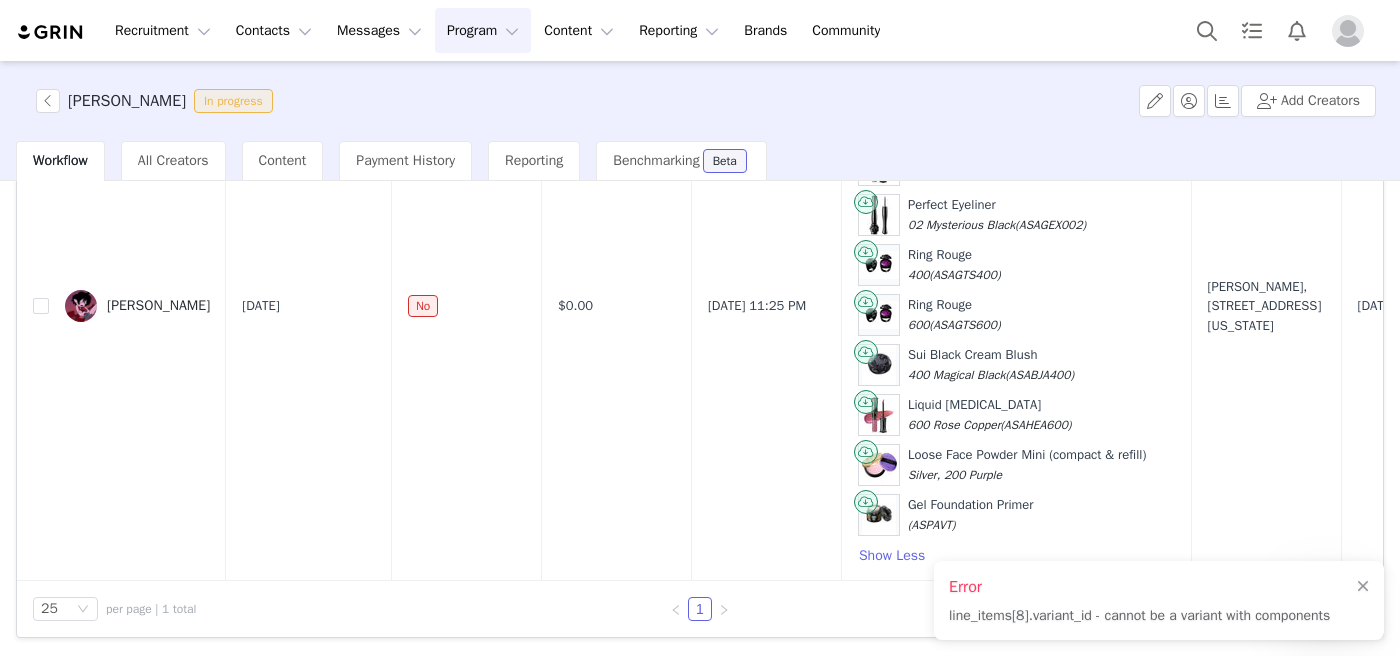 type 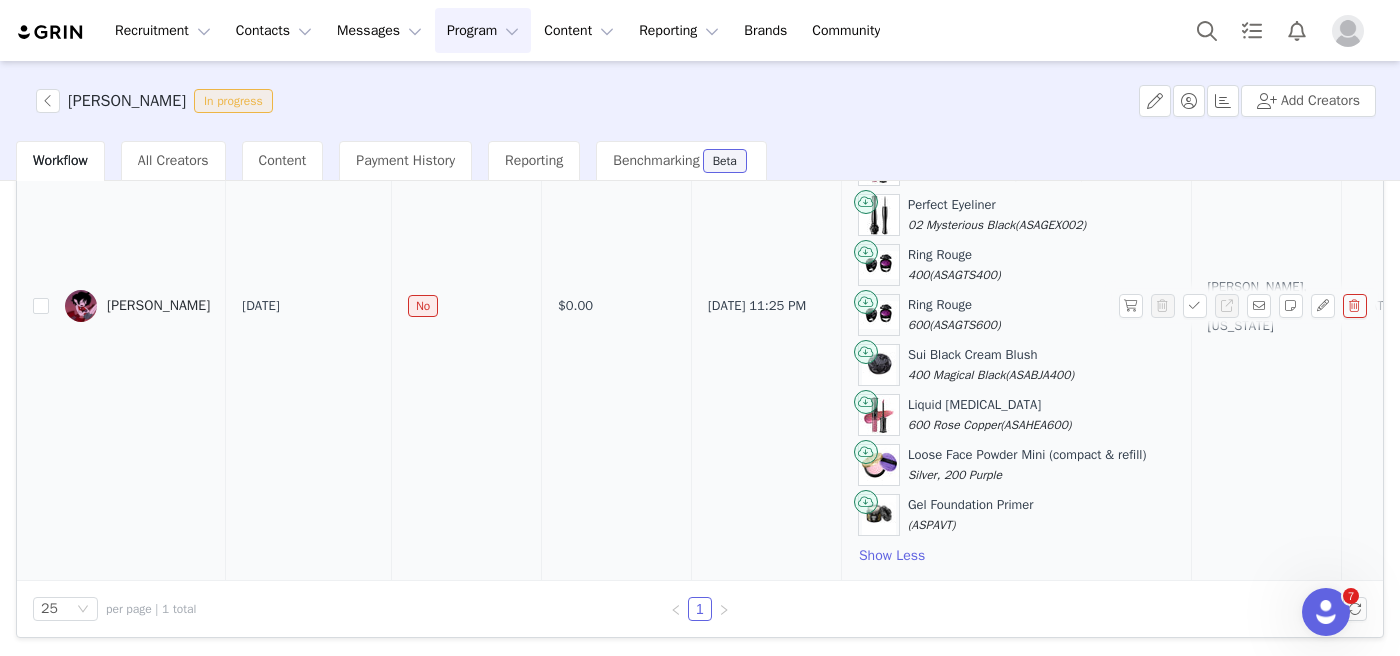 click on "No" at bounding box center (466, 306) 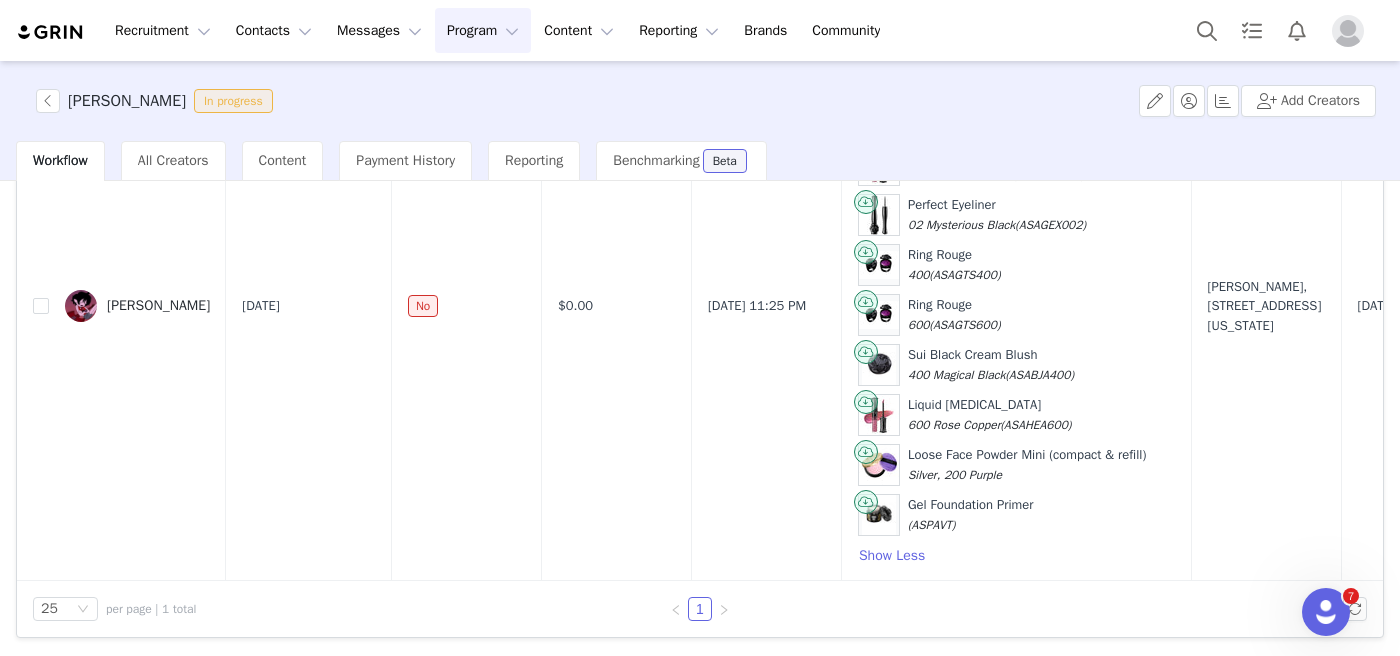 click on "Program Program" at bounding box center [483, 30] 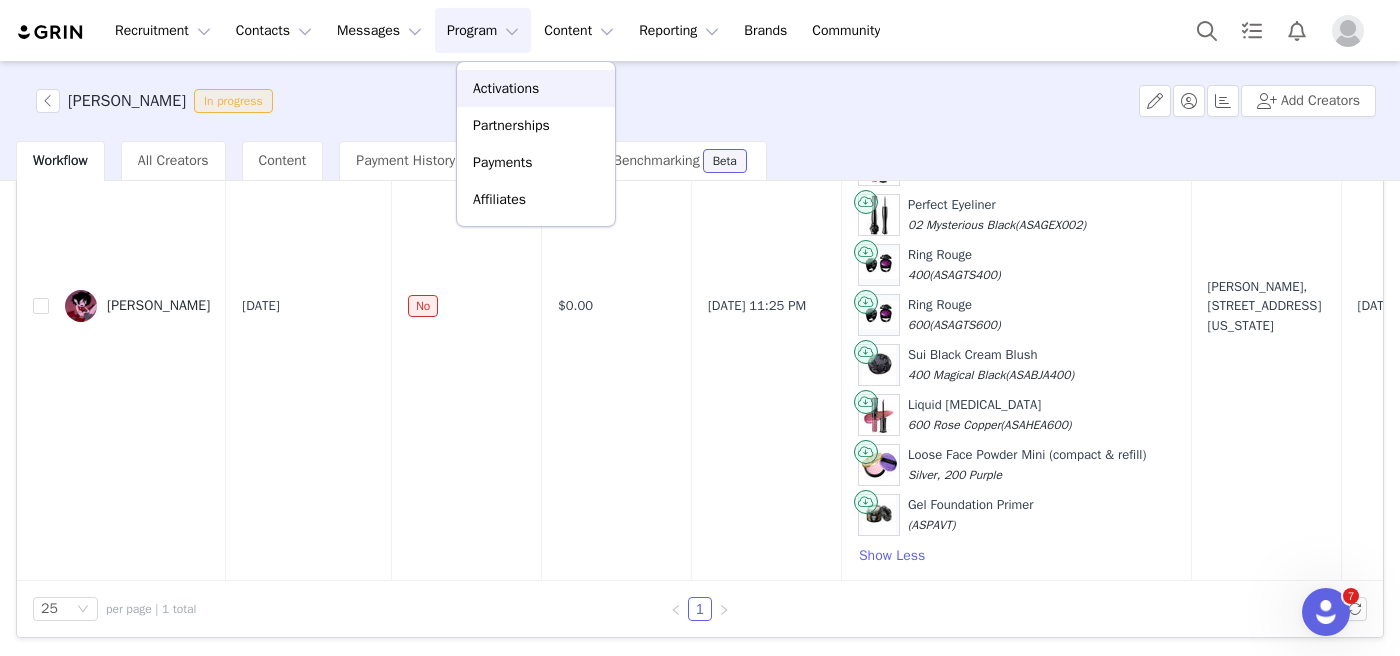 click on "Activations" at bounding box center (506, 88) 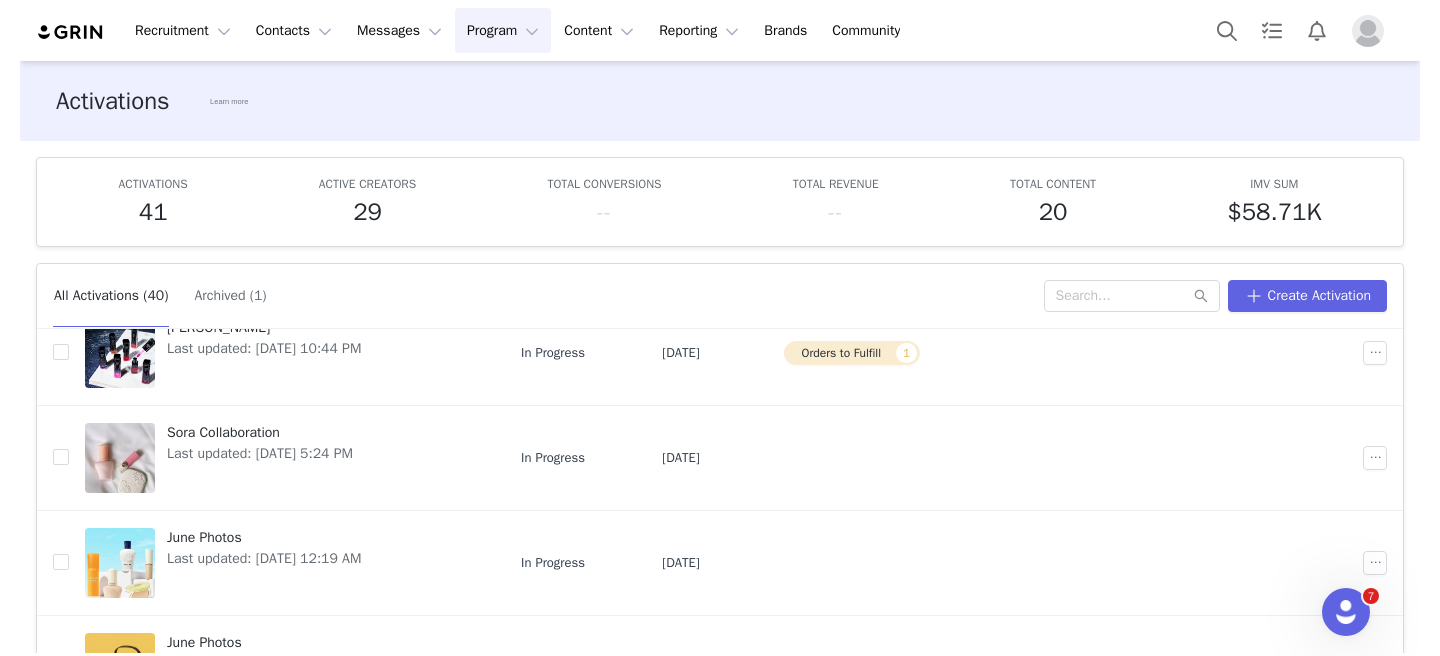 scroll, scrollTop: 288, scrollLeft: 0, axis: vertical 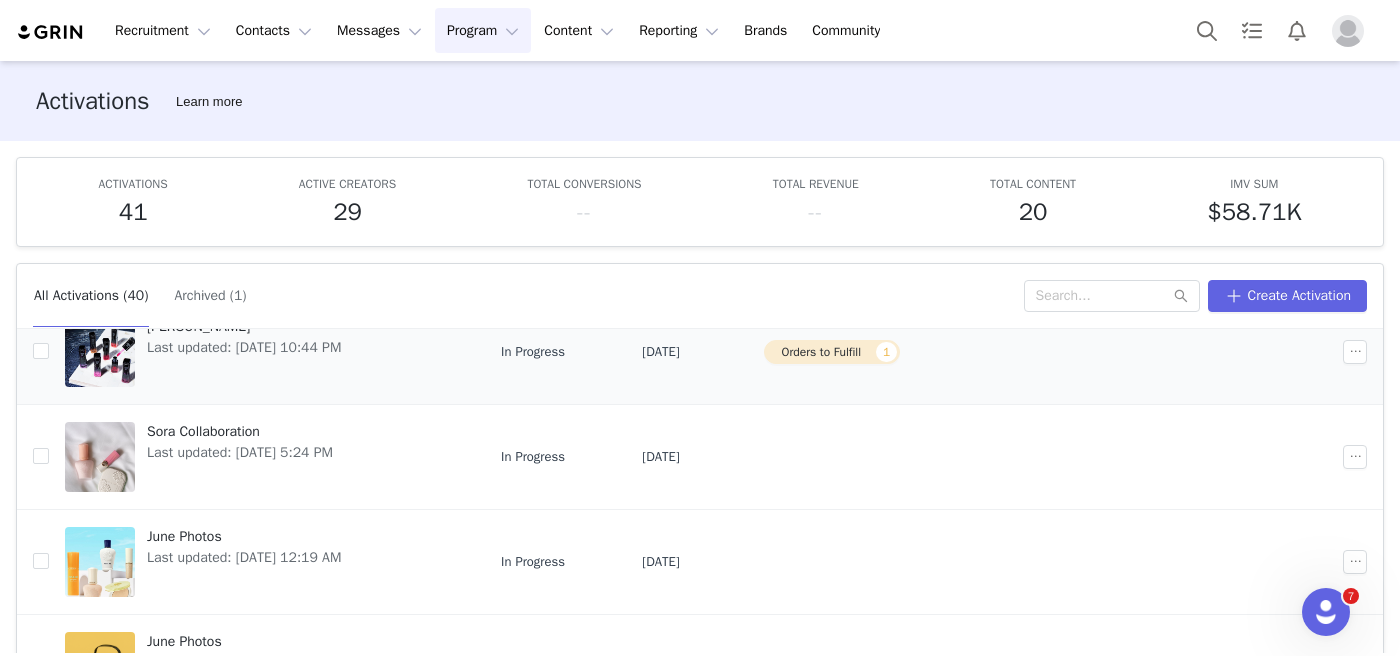 click on "Last updated: [DATE] 10:44 PM" at bounding box center [244, 347] 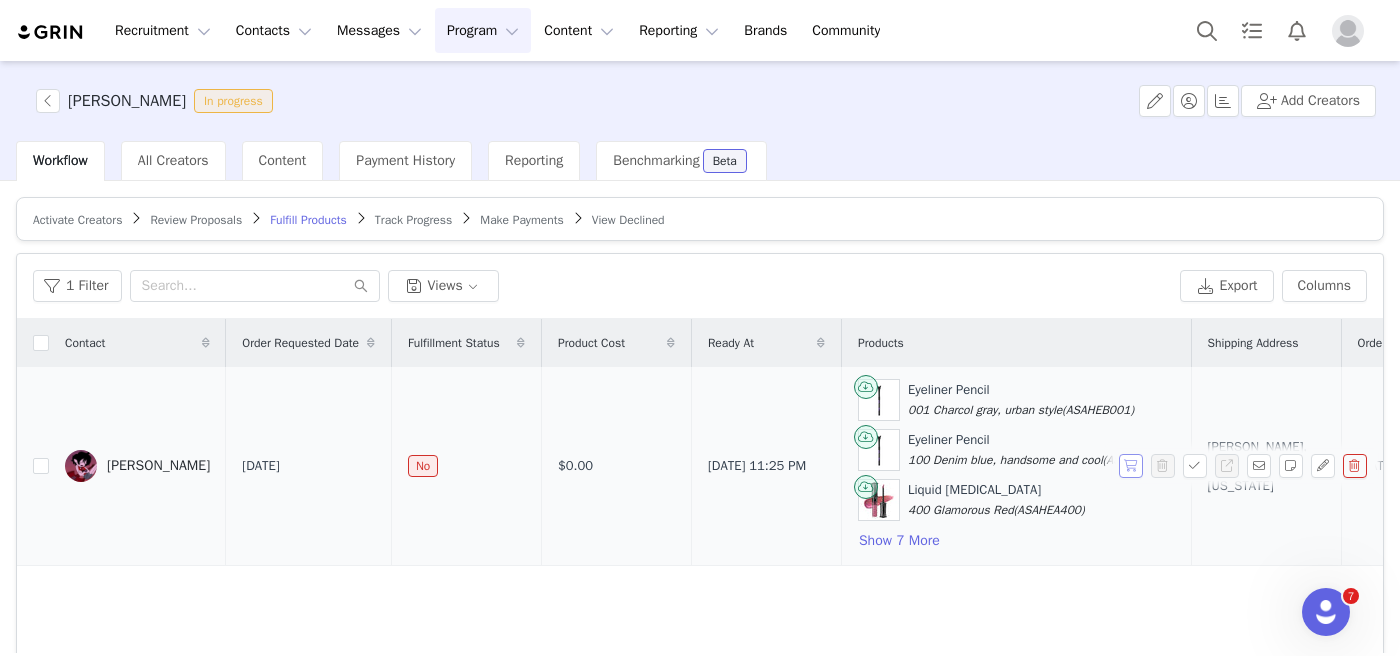click at bounding box center (1131, 466) 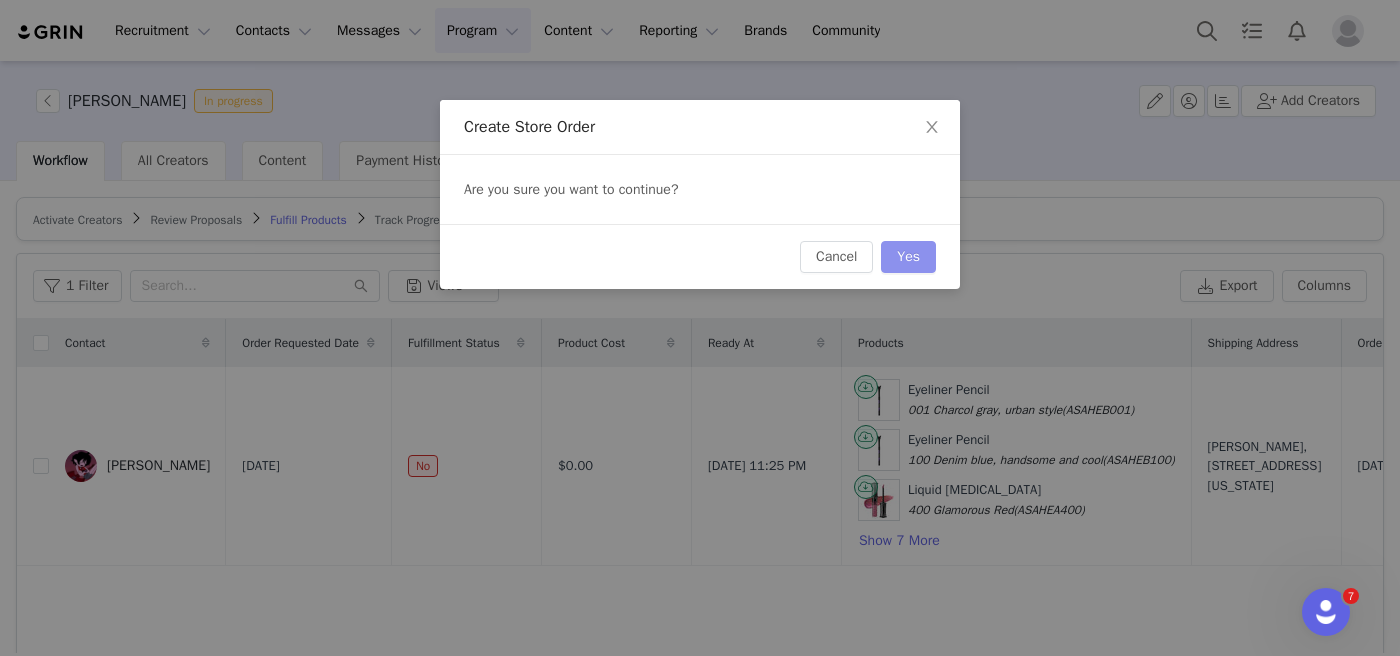 click on "Yes" at bounding box center (908, 257) 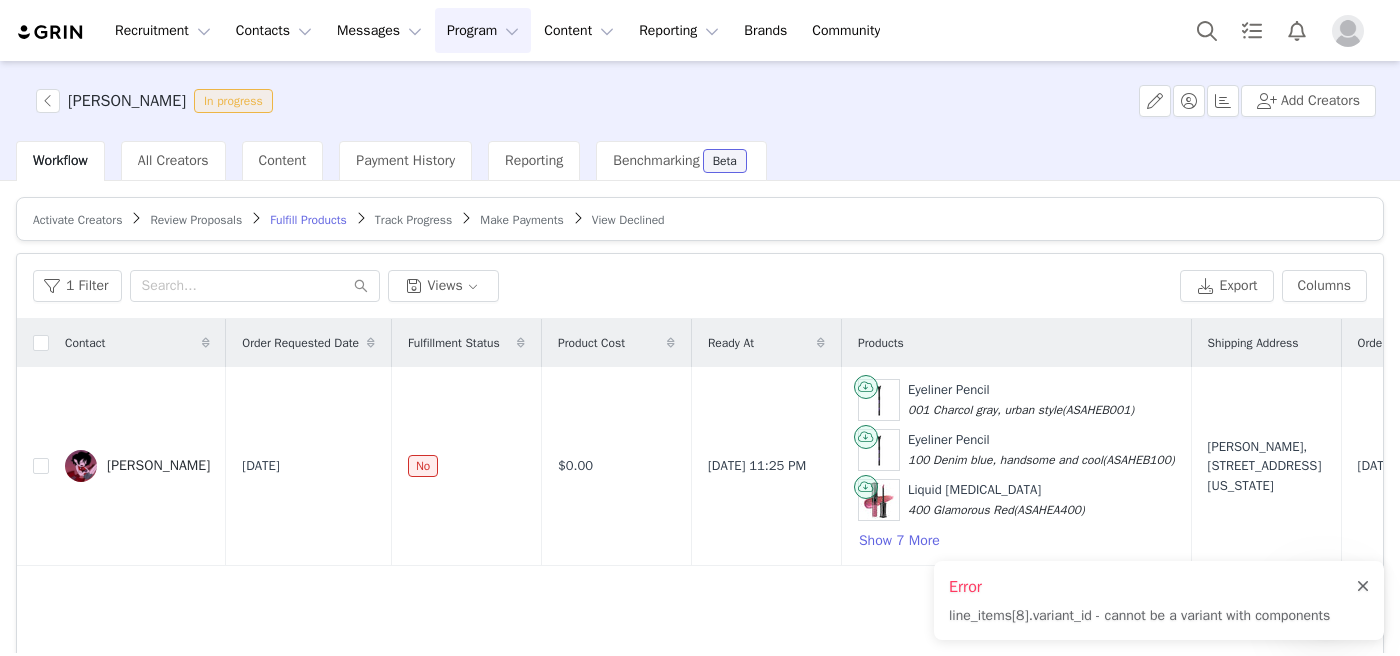 click at bounding box center [1363, 587] 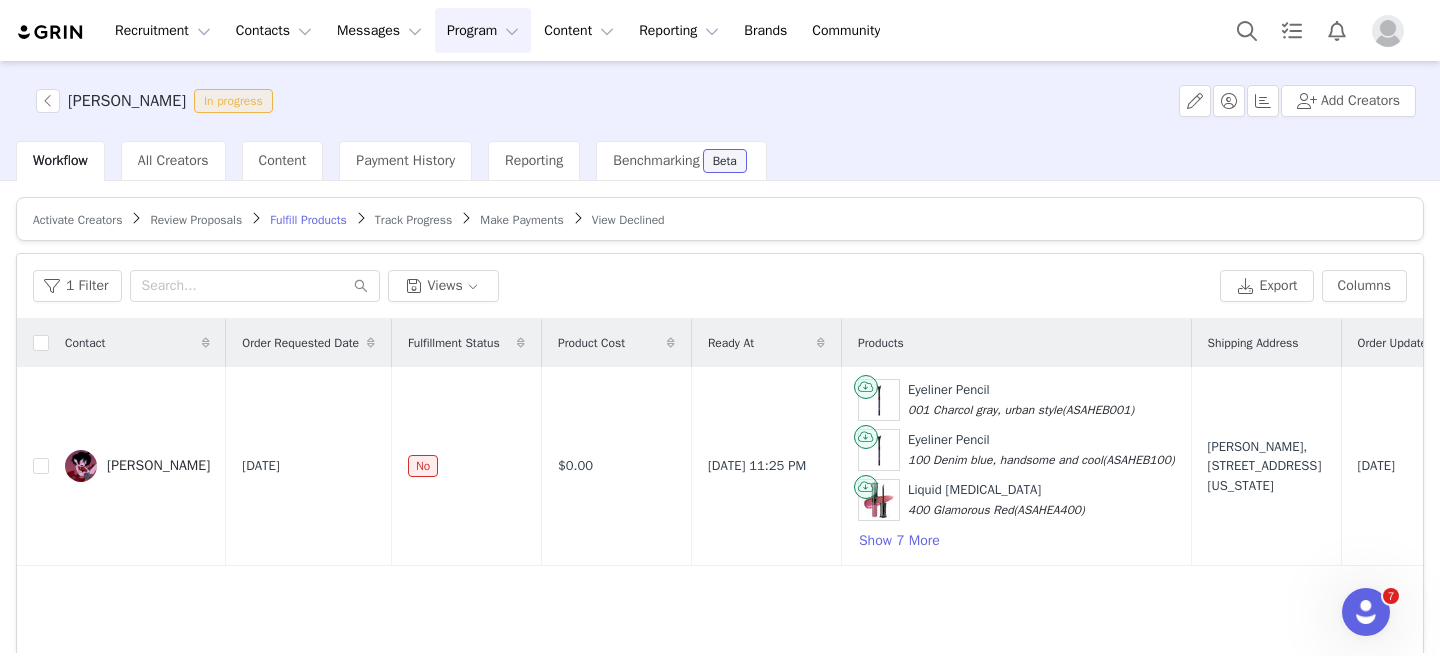 click 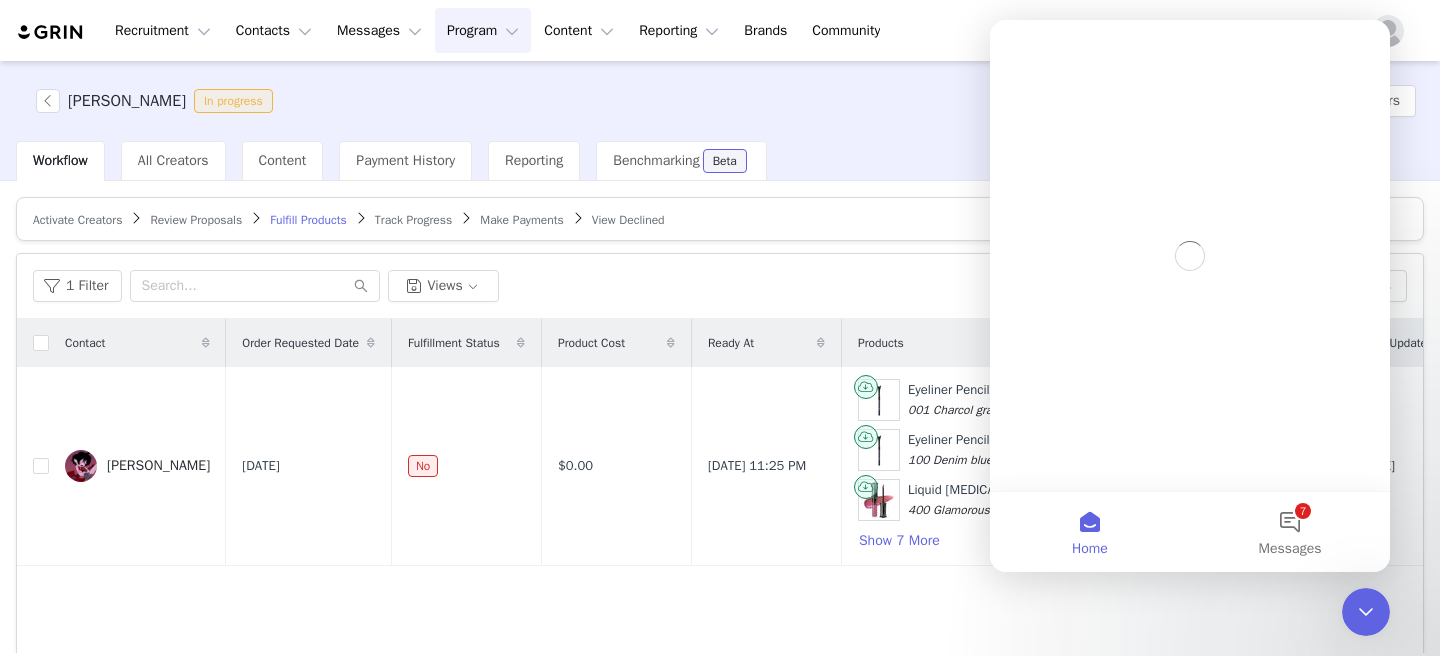 scroll, scrollTop: 0, scrollLeft: 0, axis: both 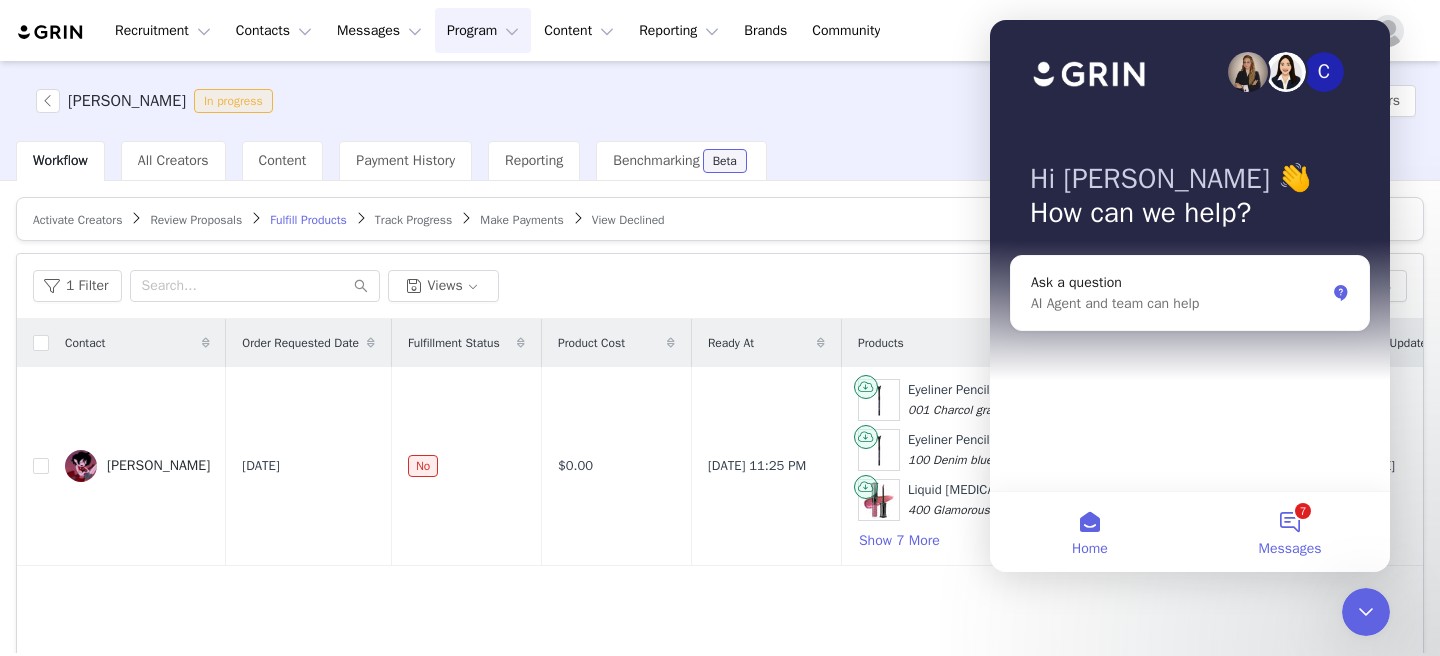 click on "7 Messages" at bounding box center [1290, 532] 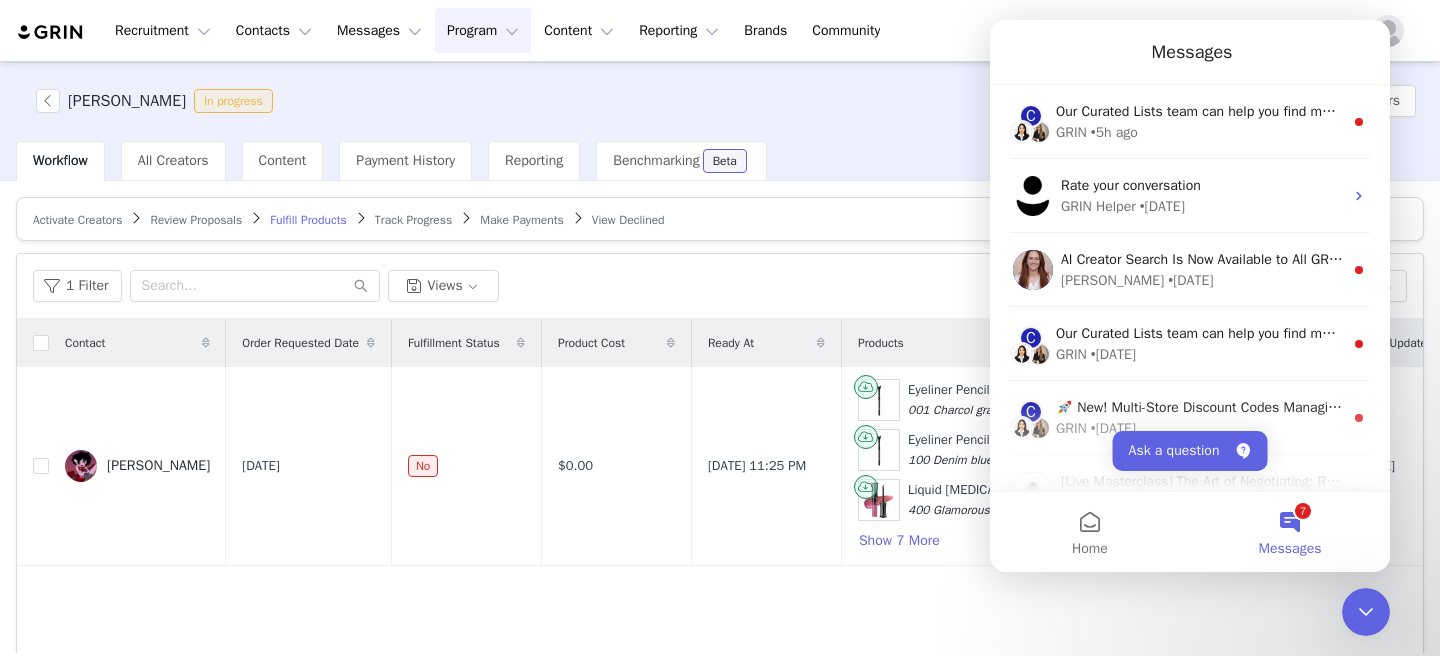 click on "[PERSON_NAME] In progress     Add Creators" at bounding box center [720, 101] 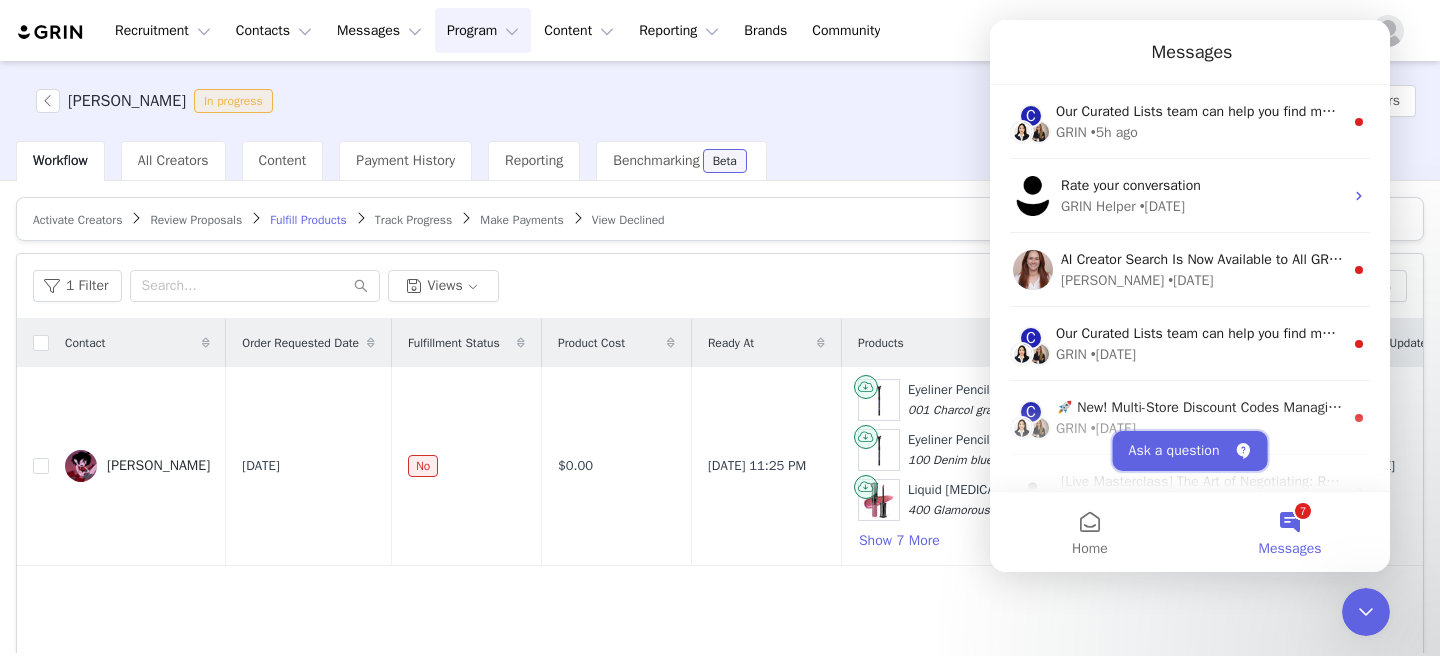 click on "Ask a question" at bounding box center [1190, 451] 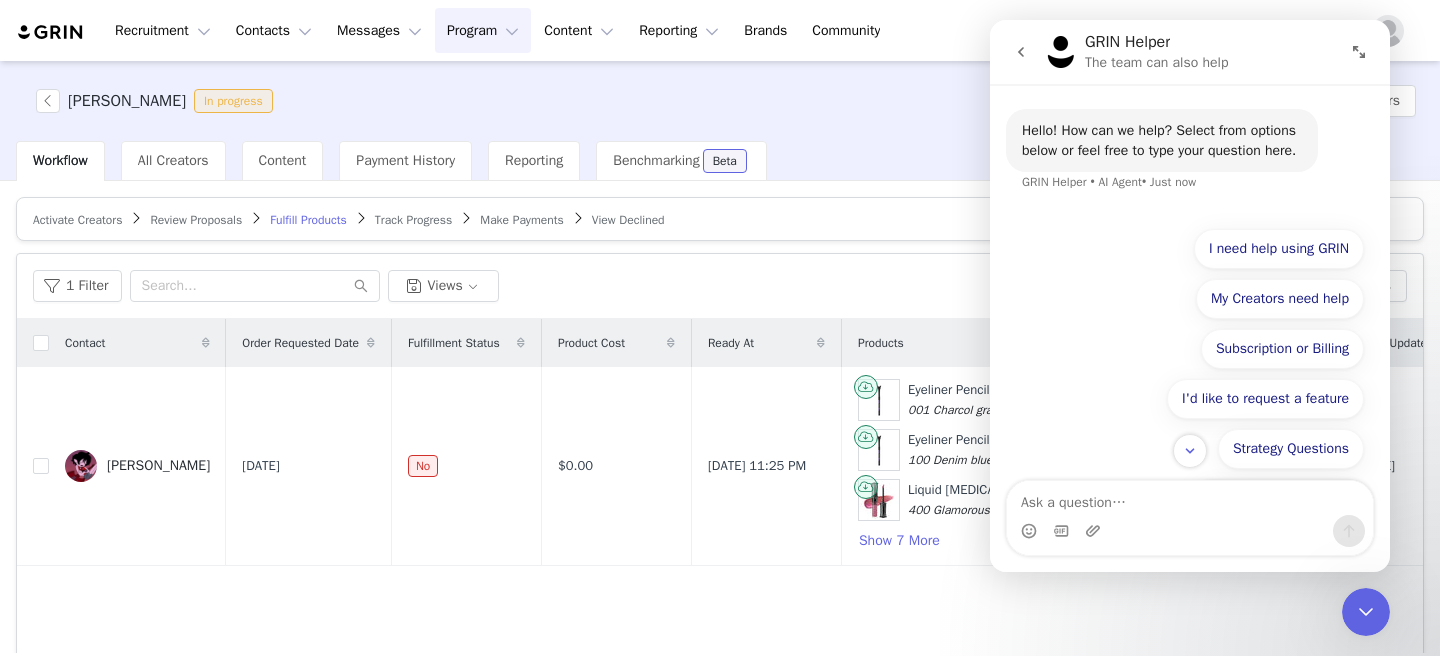 click at bounding box center [1190, 498] 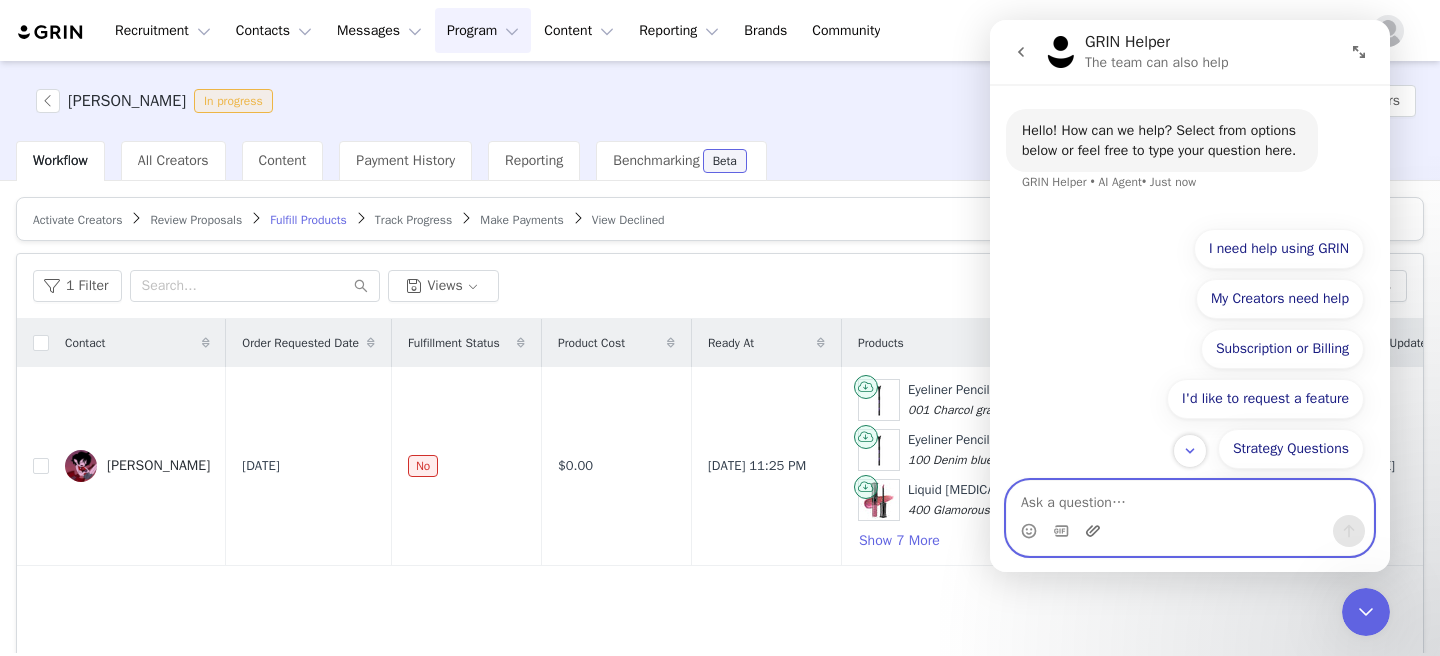 click 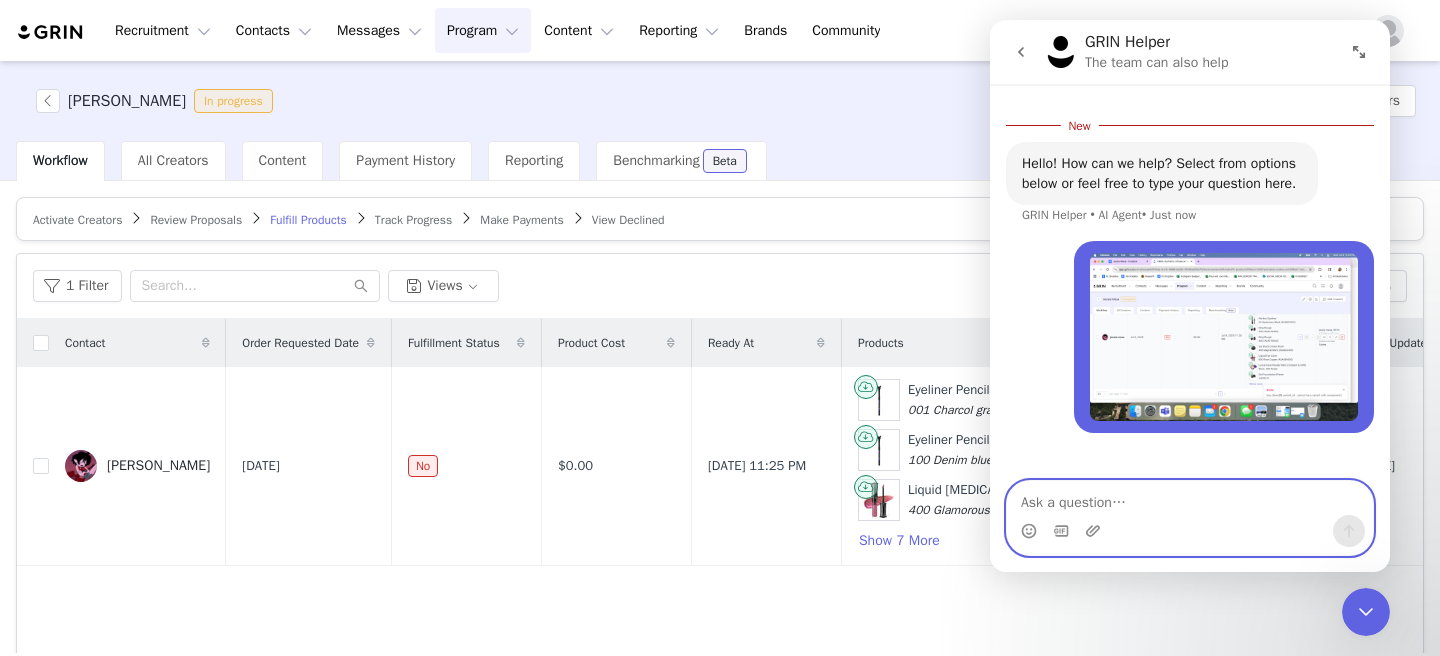 scroll, scrollTop: 0, scrollLeft: 0, axis: both 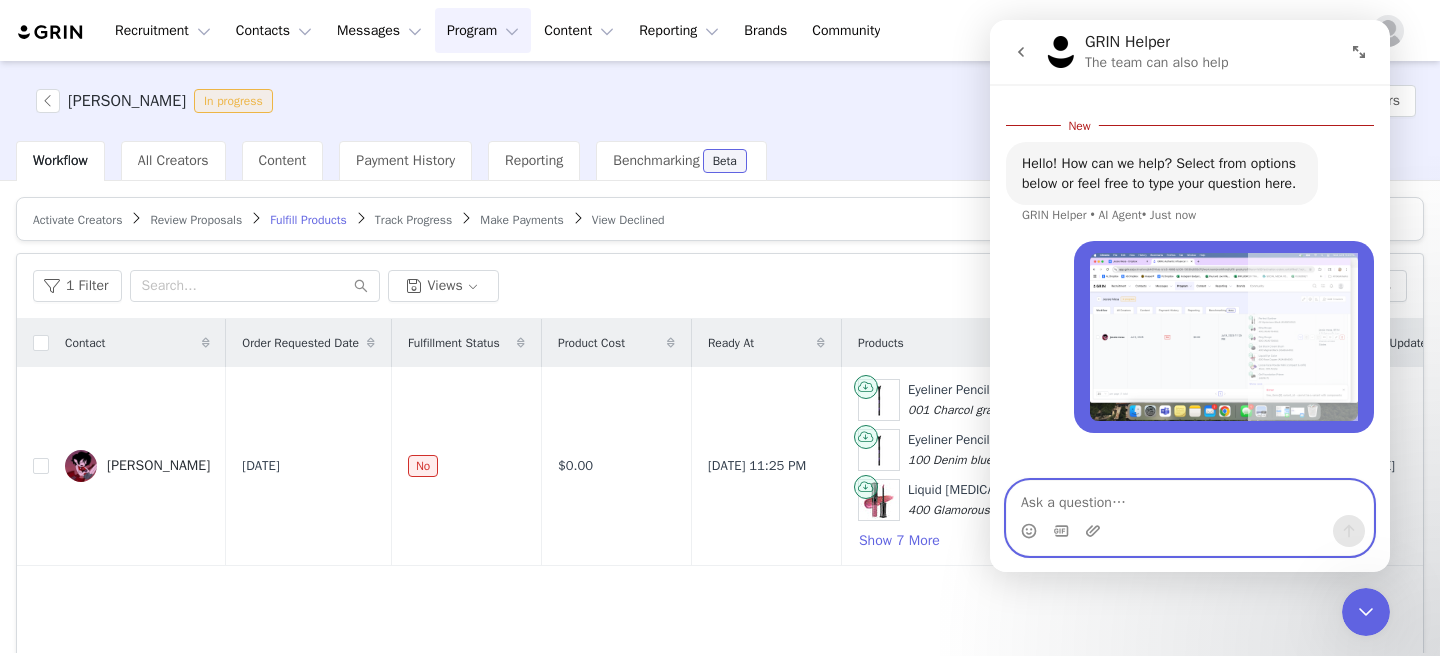 click at bounding box center (1190, 498) 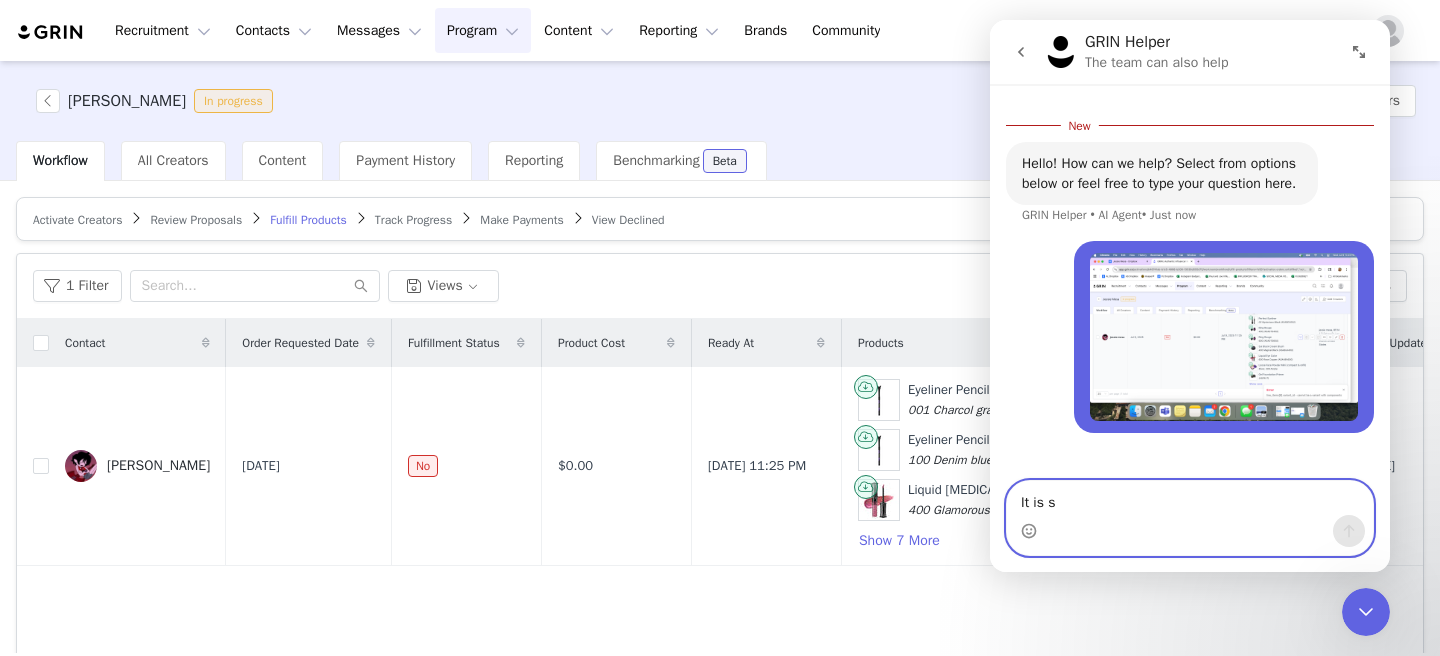 type on "It is sa" 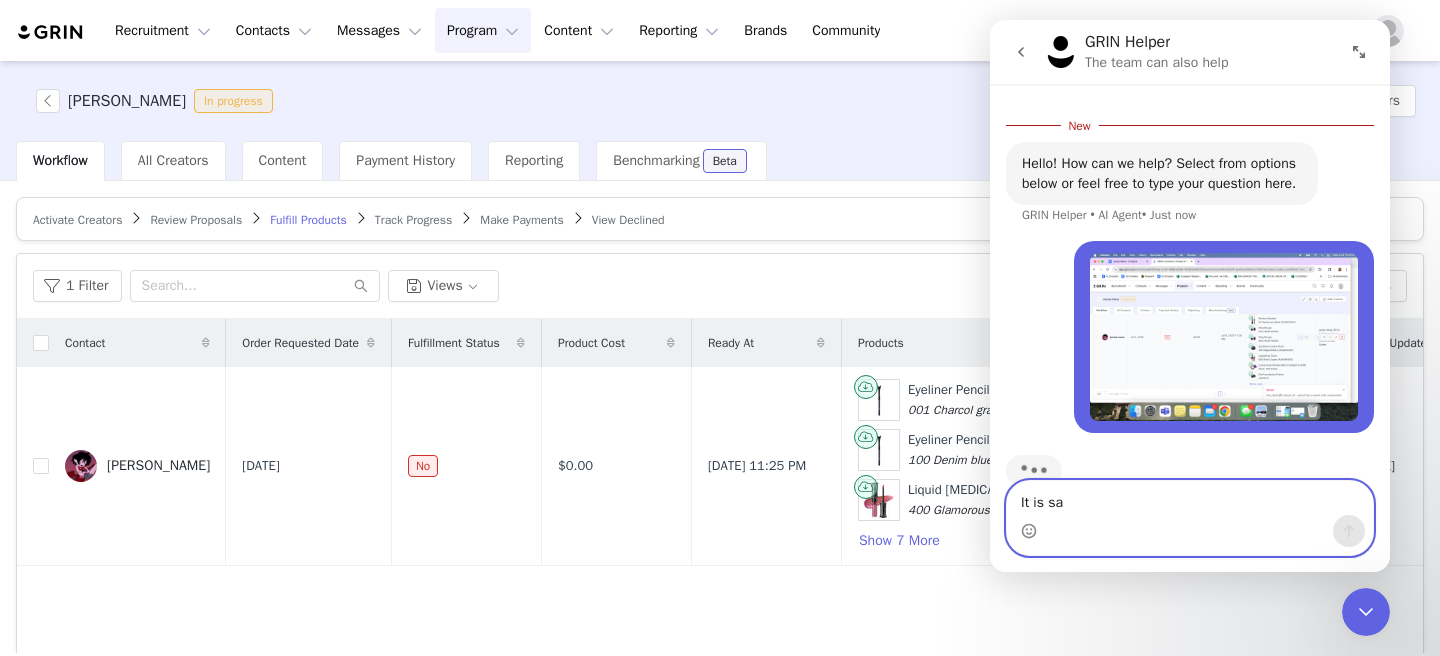 scroll, scrollTop: 43, scrollLeft: 0, axis: vertical 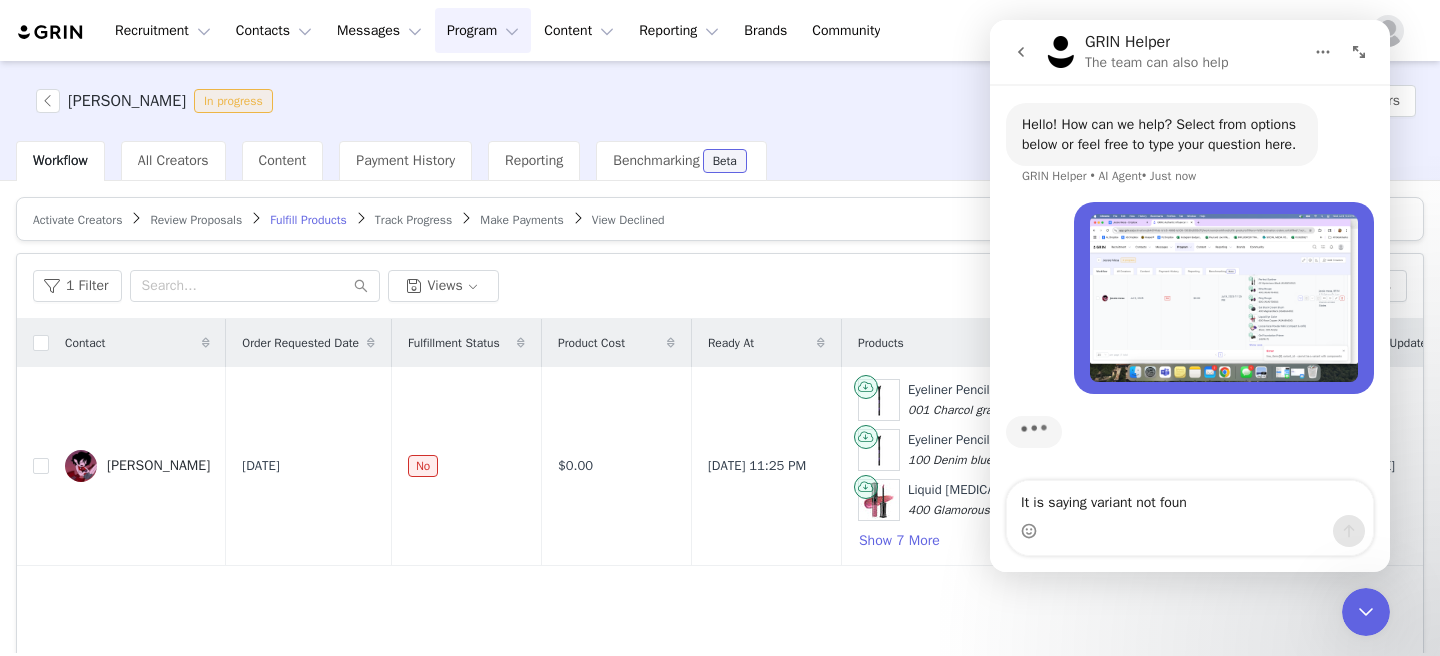 type on "It is saying variant not found" 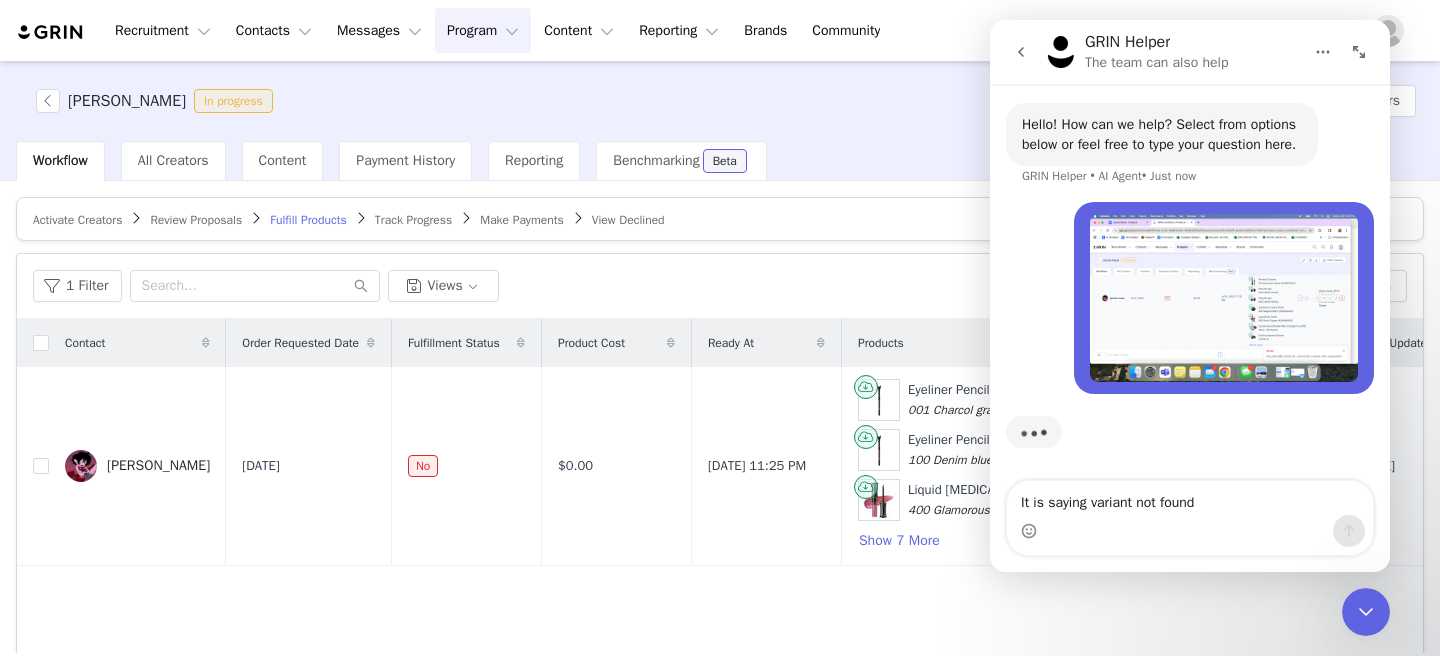 click on "It is saying variant not found" at bounding box center (1190, 498) 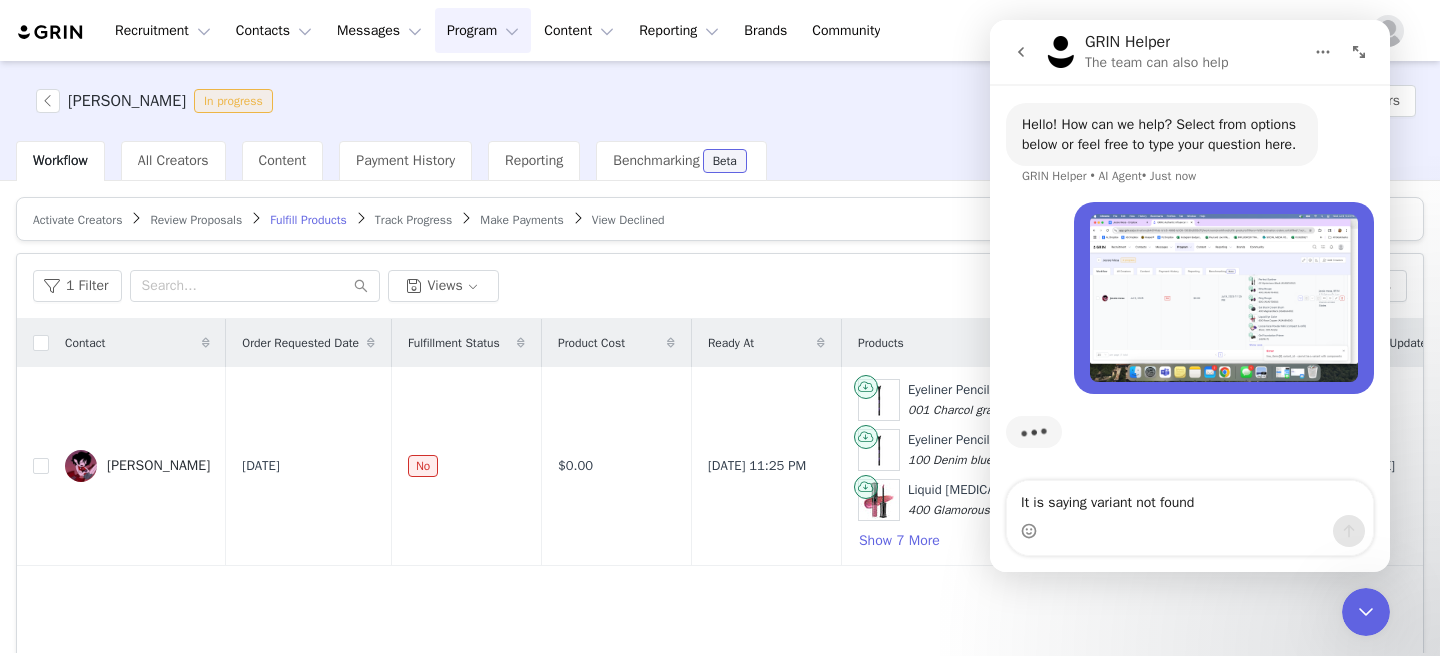 click on "It is saying variant not found" at bounding box center [1190, 498] 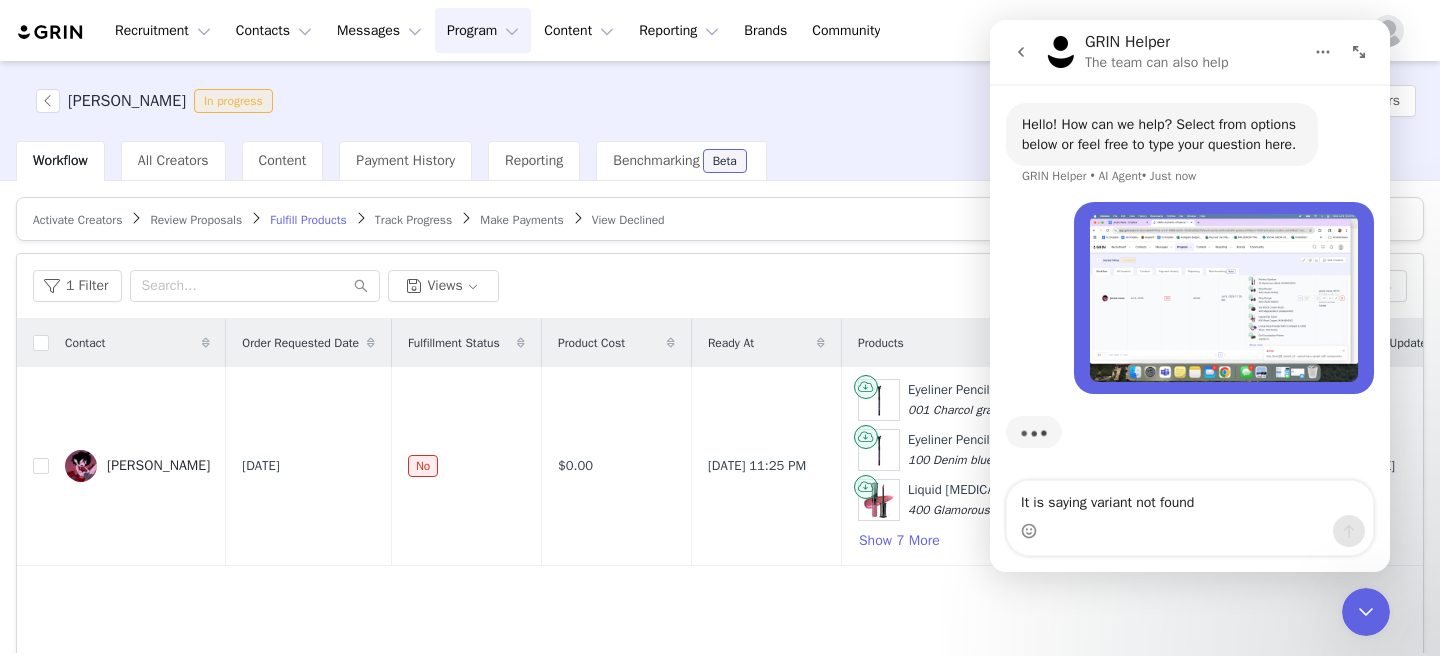click on "It is saying variant not found" at bounding box center (1190, 498) 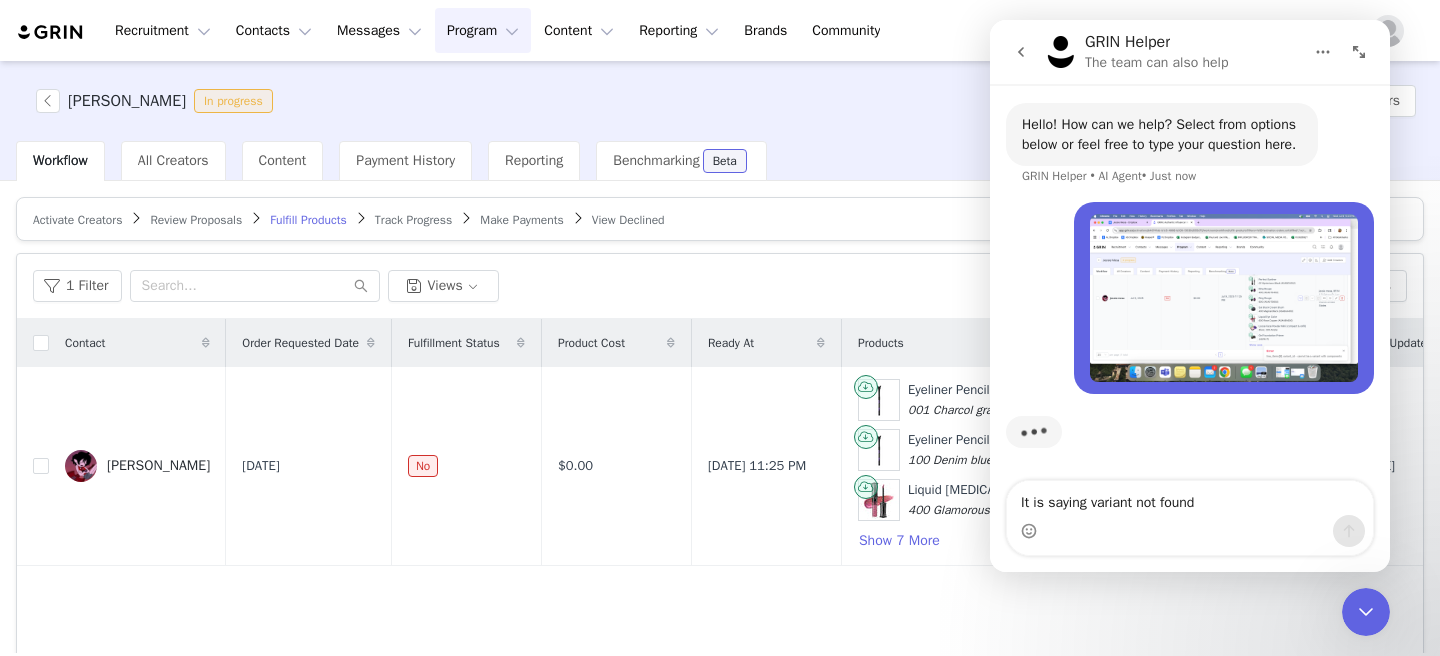 click on "It is saying variant not found" at bounding box center [1190, 498] 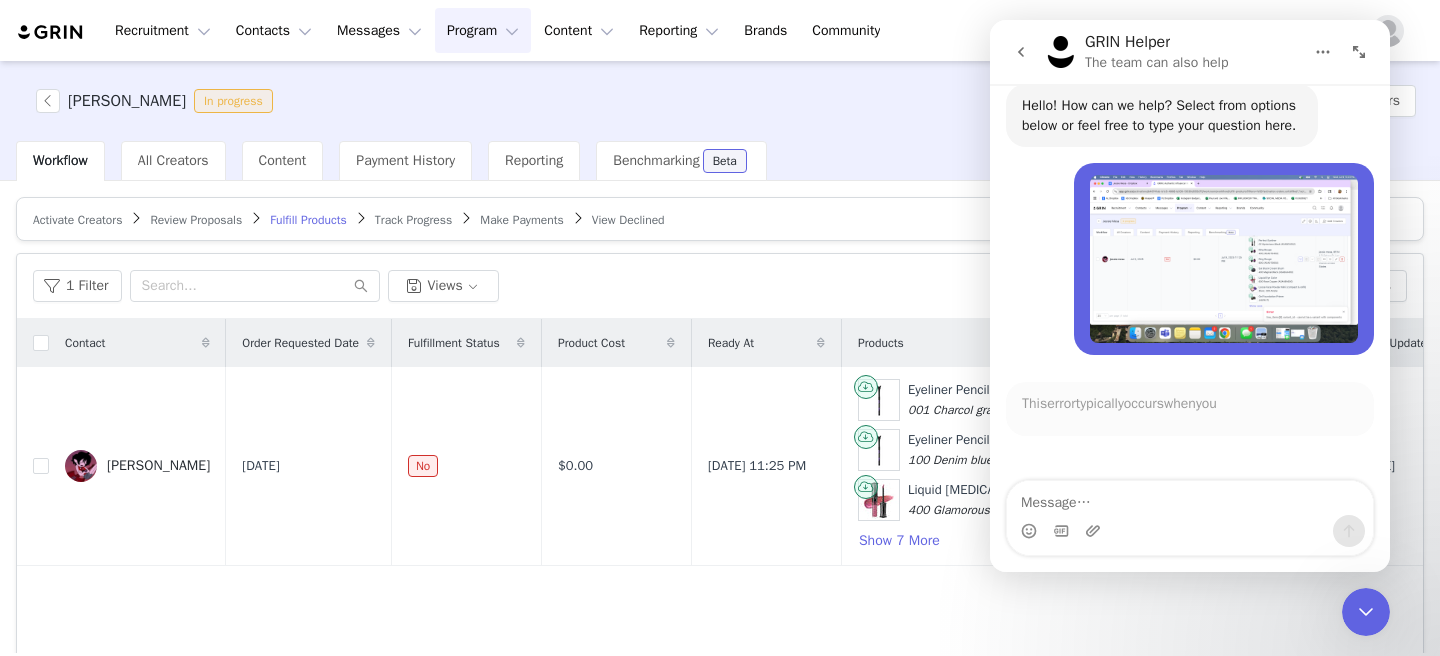scroll, scrollTop: 36, scrollLeft: 0, axis: vertical 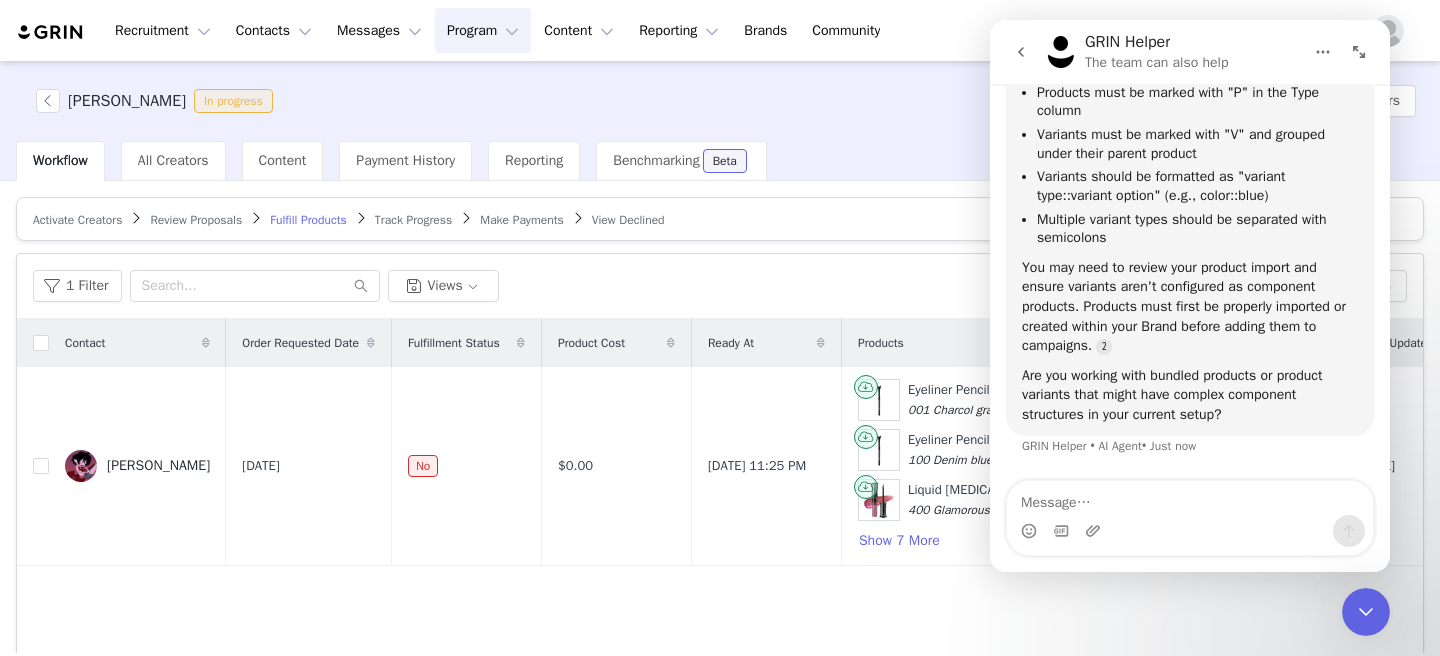 click at bounding box center [1190, 498] 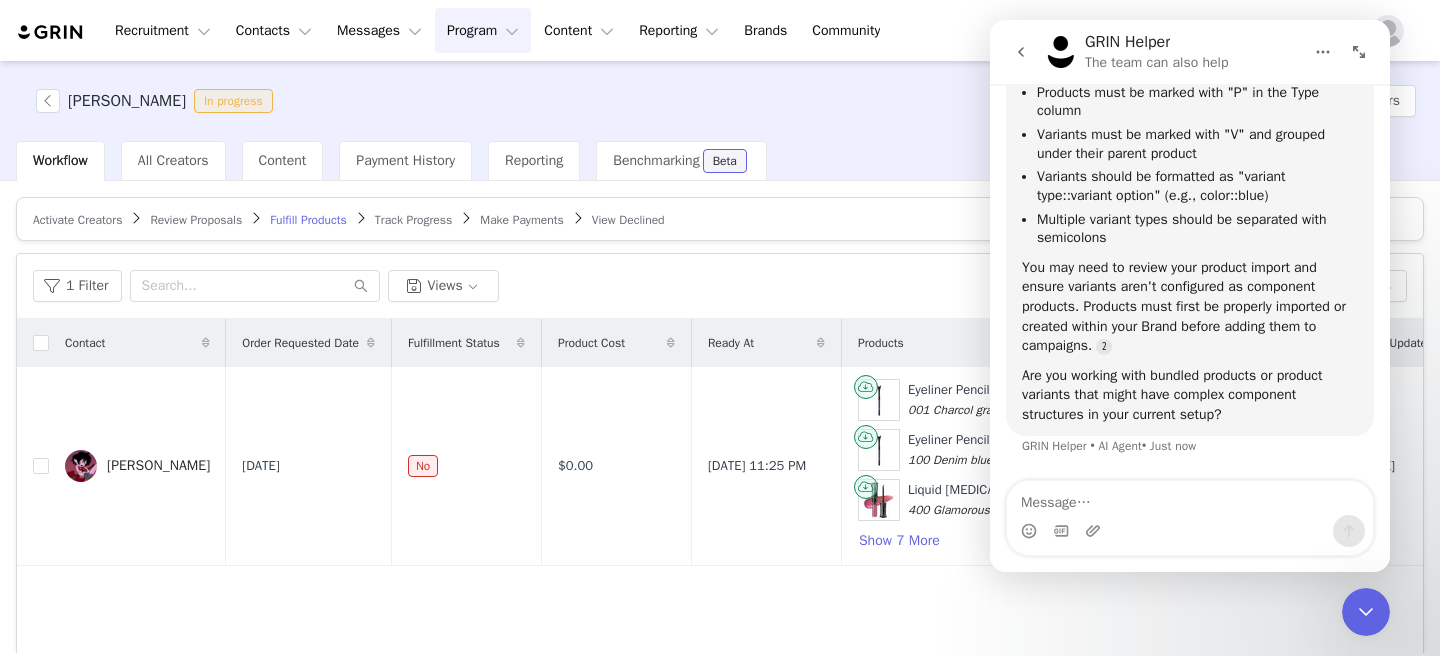 type 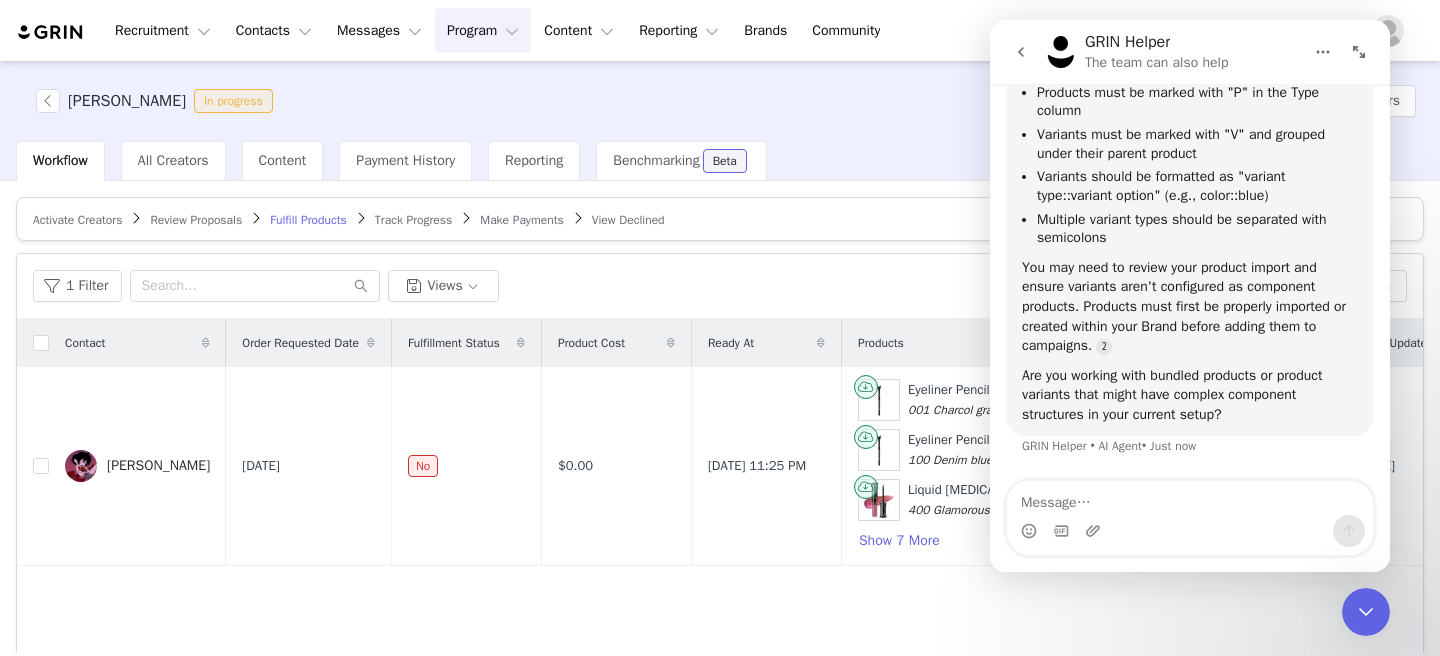 click on "Products" at bounding box center [1016, 343] 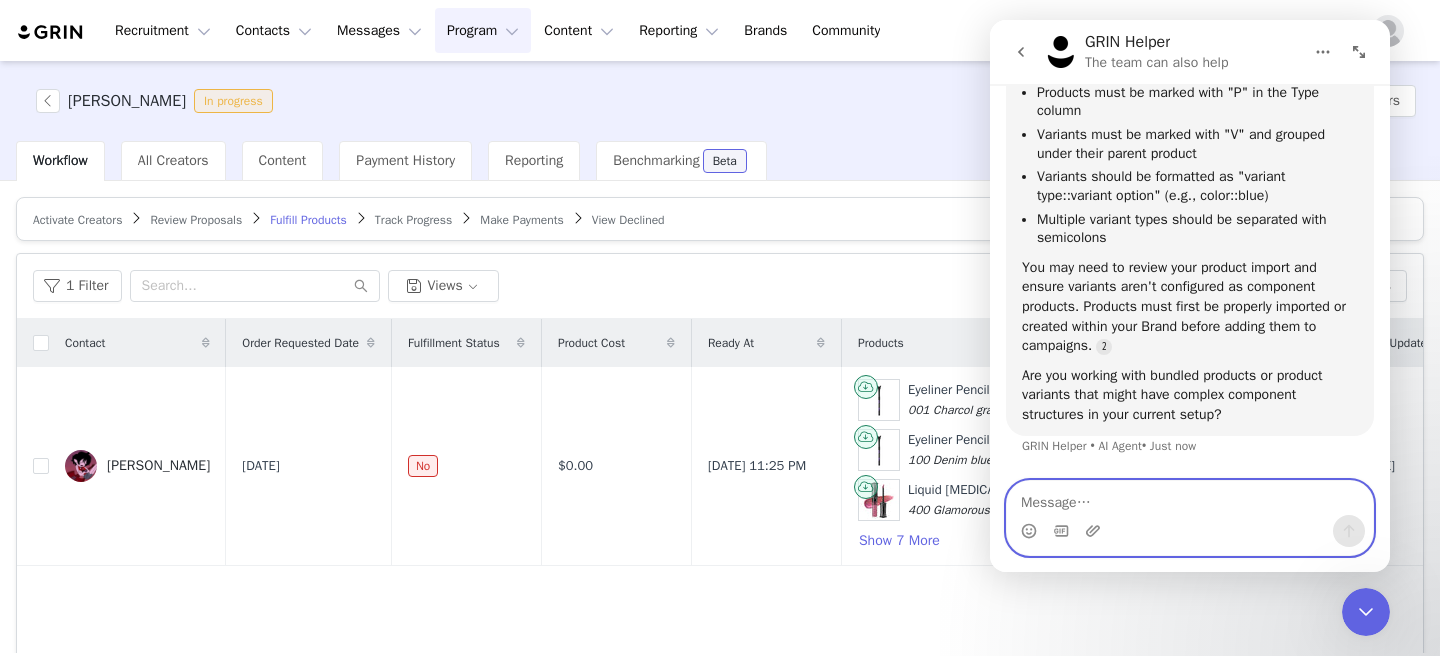 click at bounding box center [1190, 498] 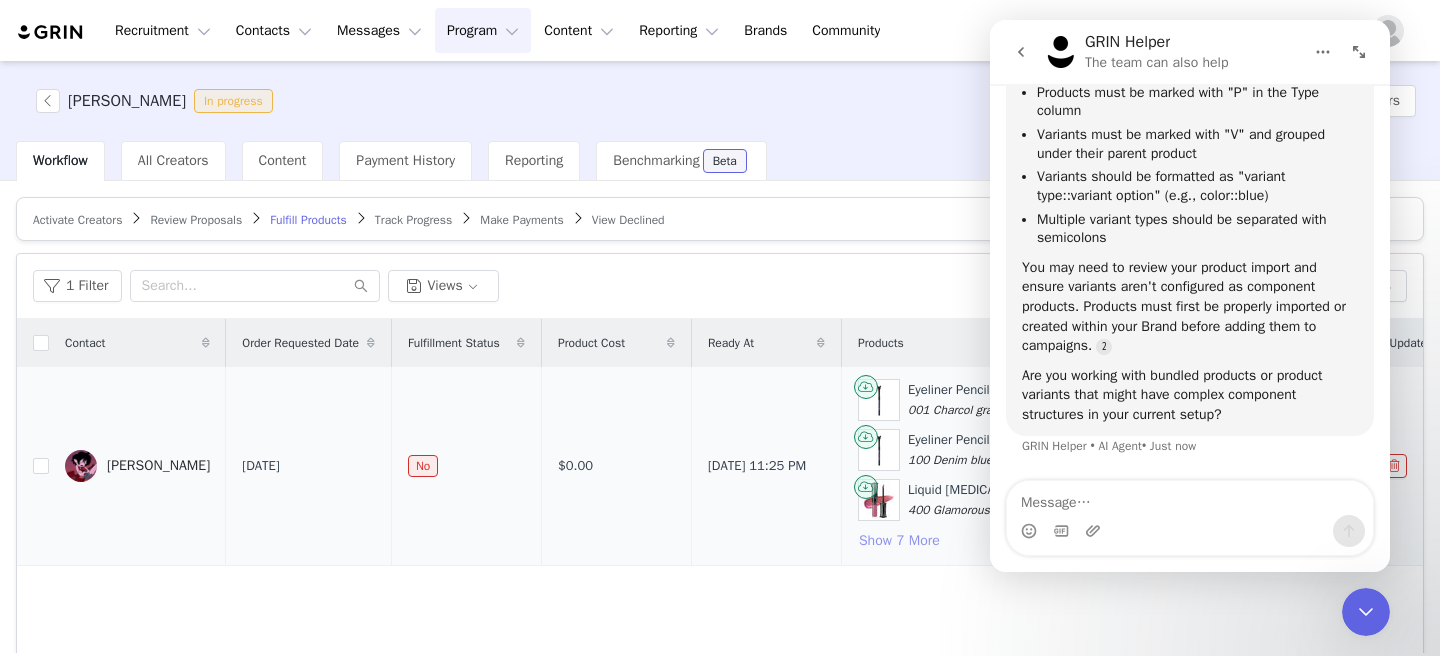 click on "Show 7 More" at bounding box center (899, 541) 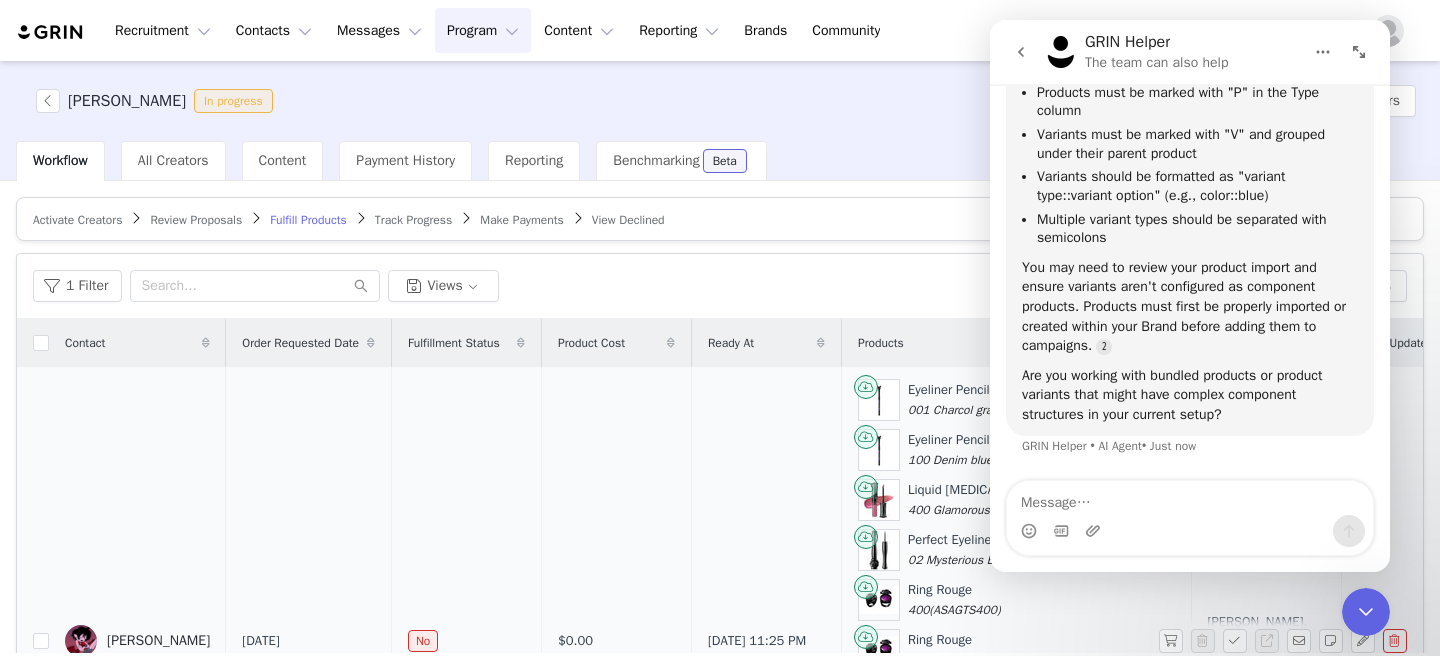 scroll, scrollTop: 120, scrollLeft: 0, axis: vertical 